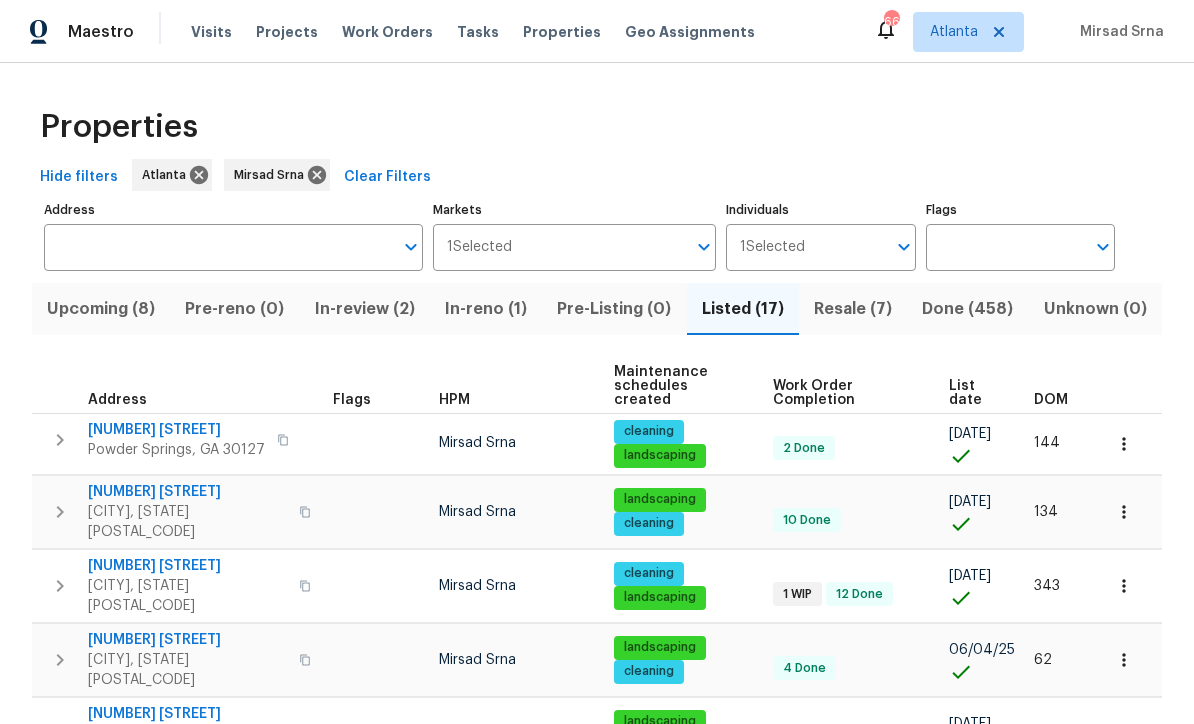 scroll, scrollTop: 0, scrollLeft: 0, axis: both 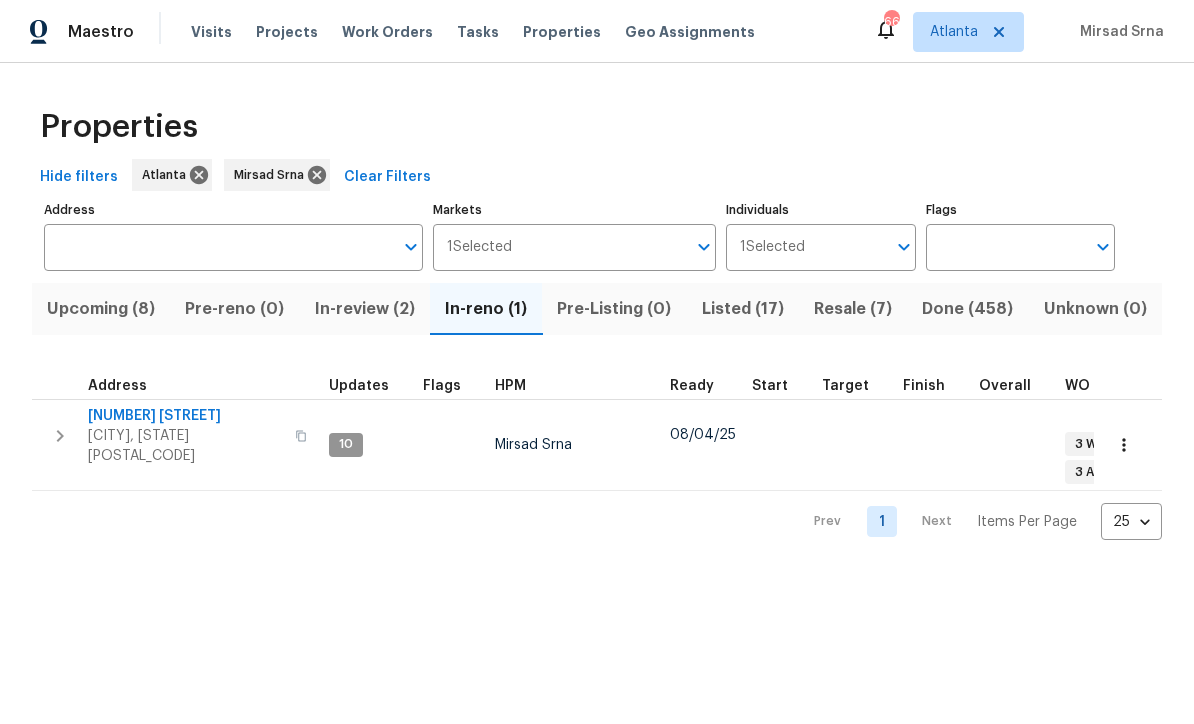 click on "76 Regent Ct" at bounding box center (185, 416) 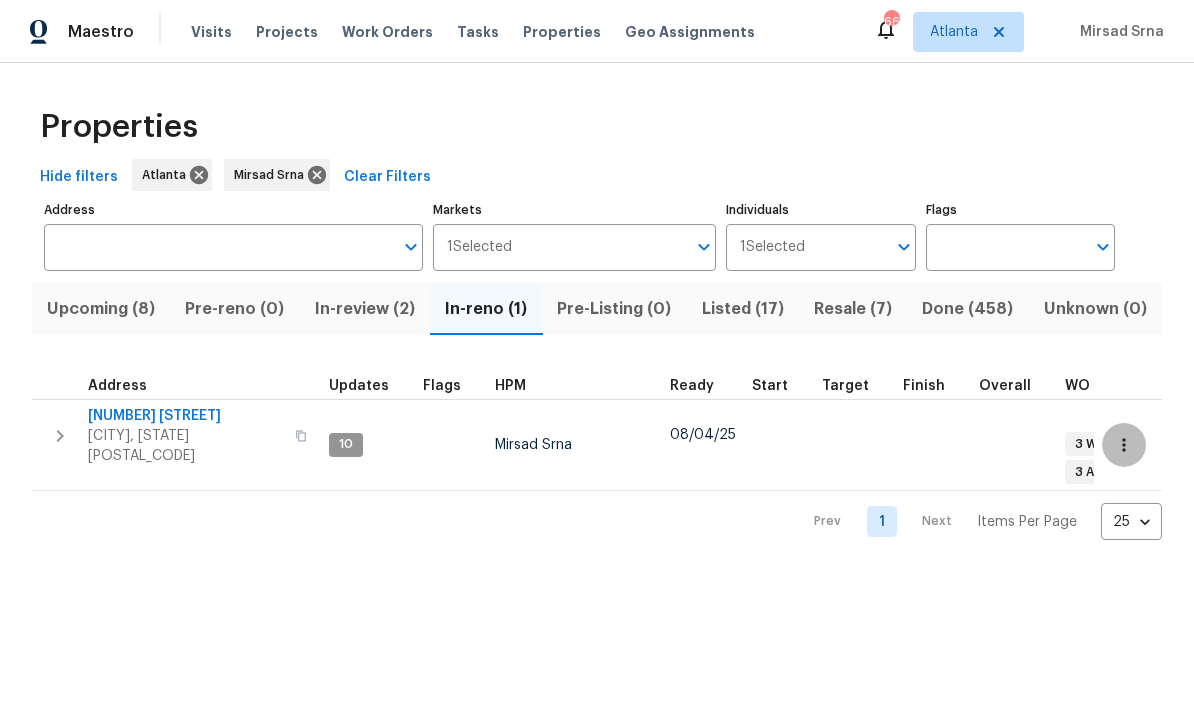 click 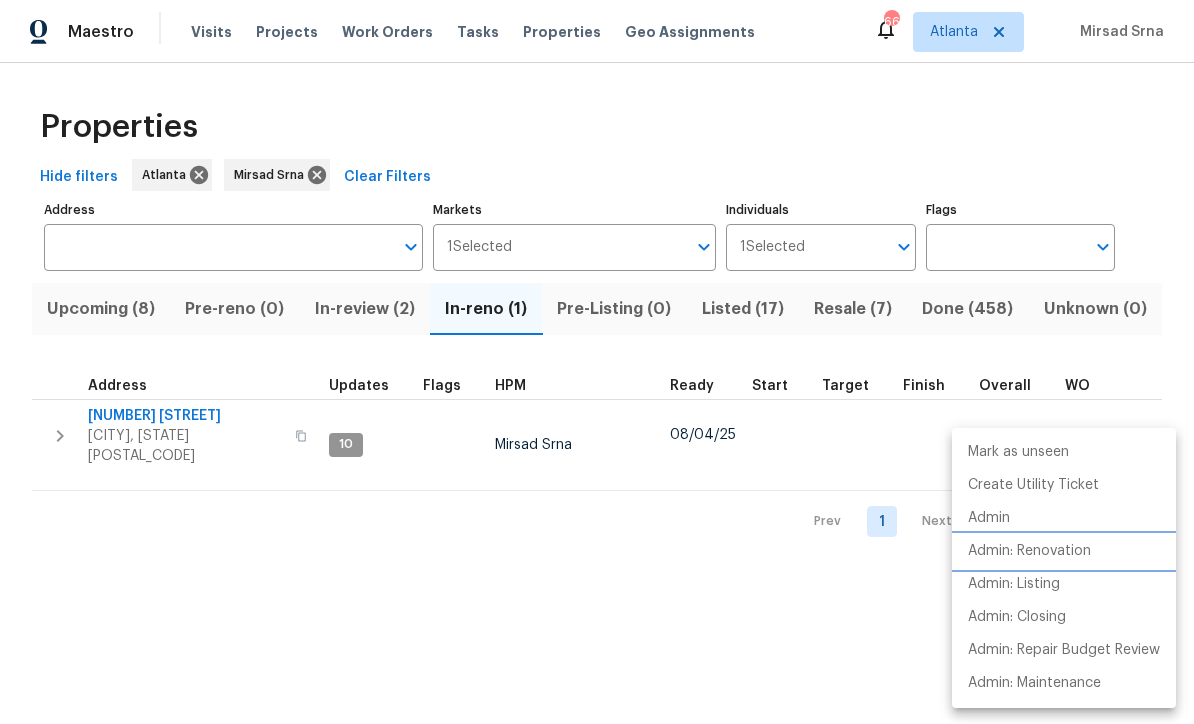 click on "Admin: Renovation" at bounding box center (1029, 551) 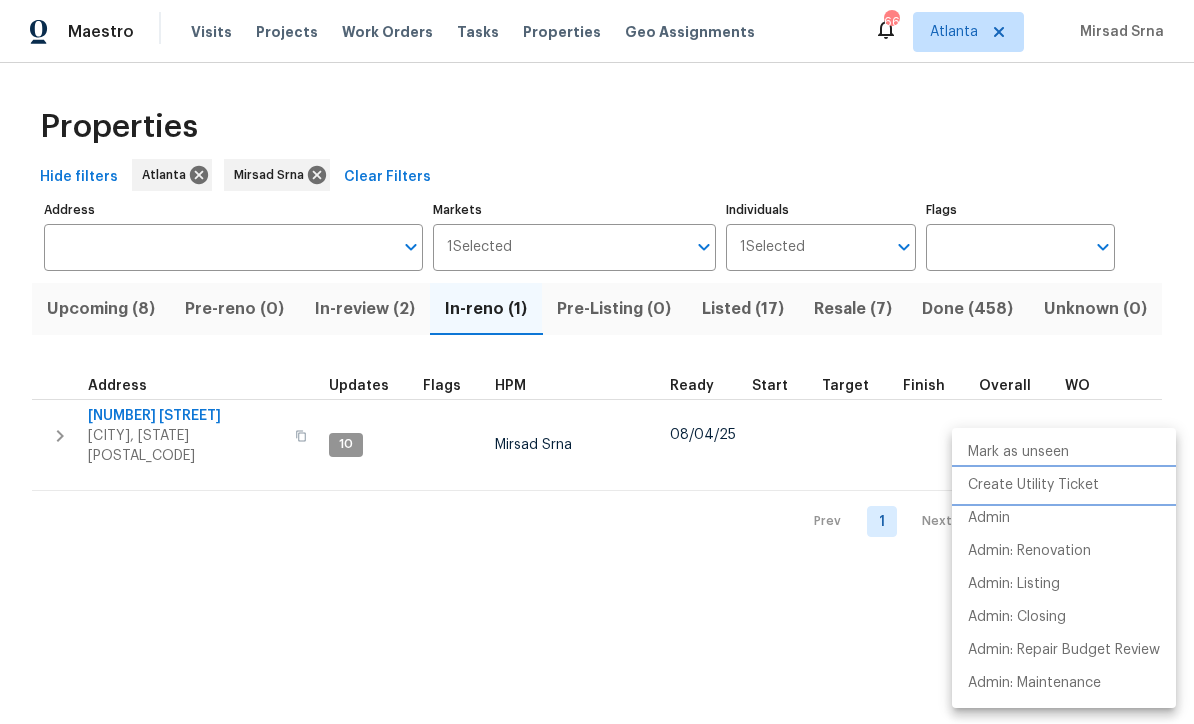 click on "Create Utility Ticket" at bounding box center (1033, 485) 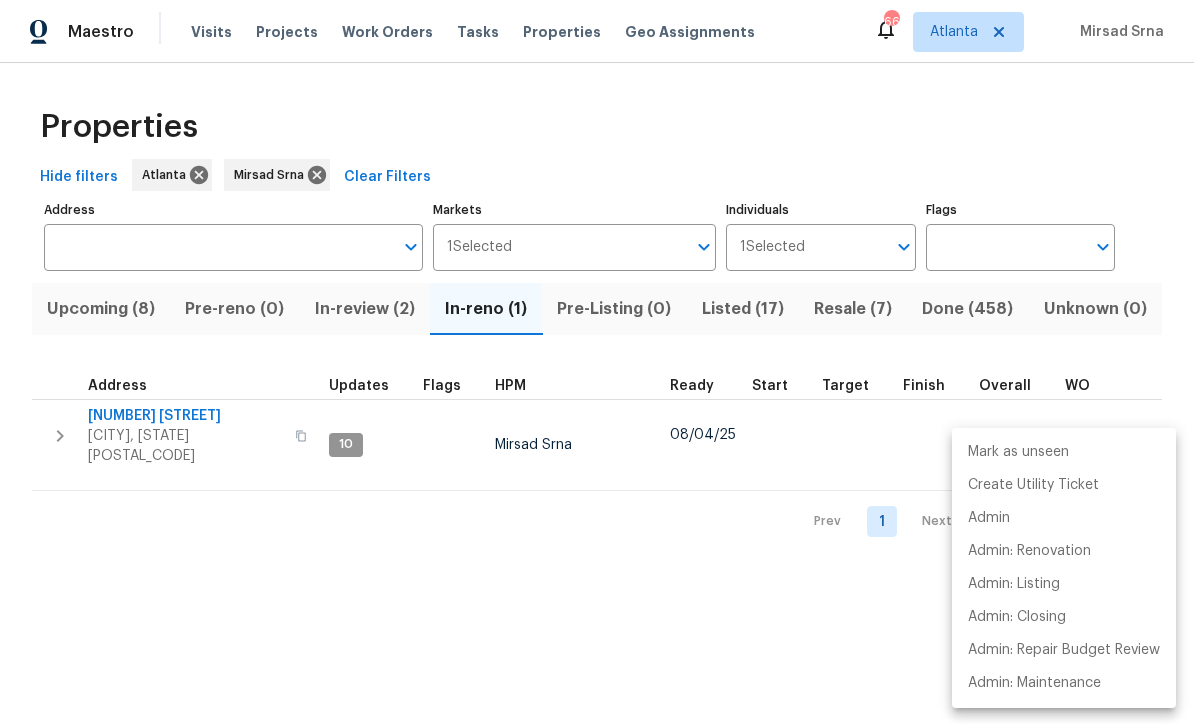 click at bounding box center [597, 362] 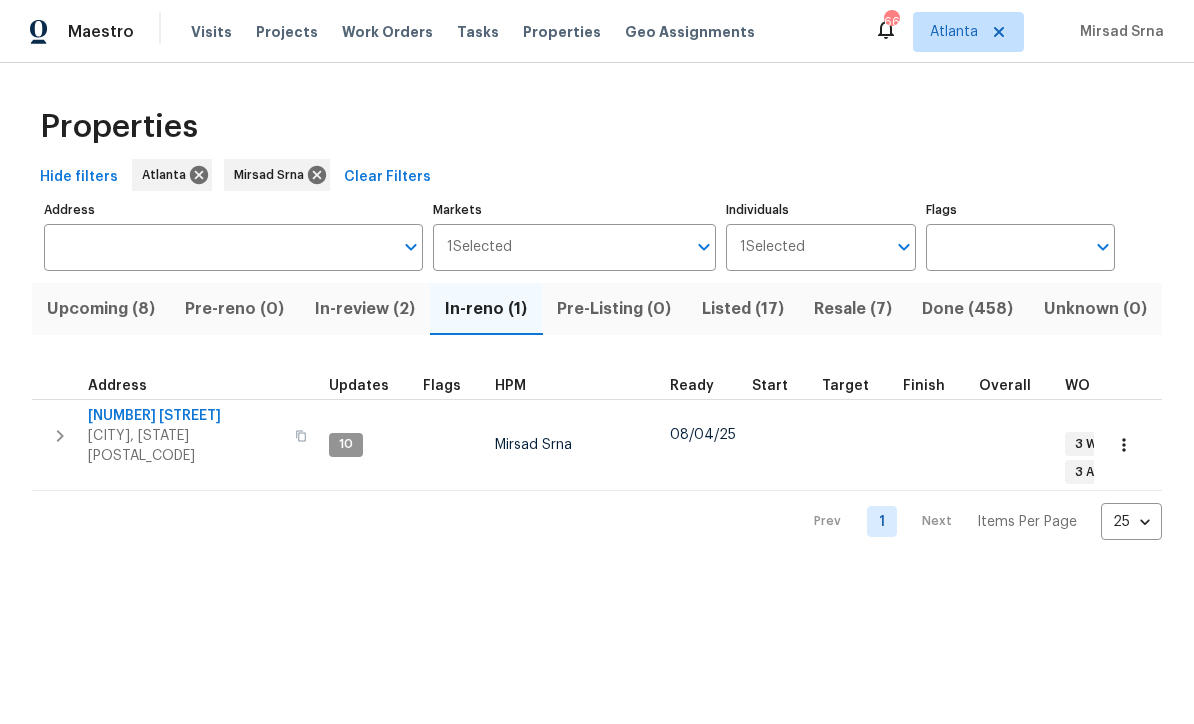 click on "Listed (17)" at bounding box center (743, 309) 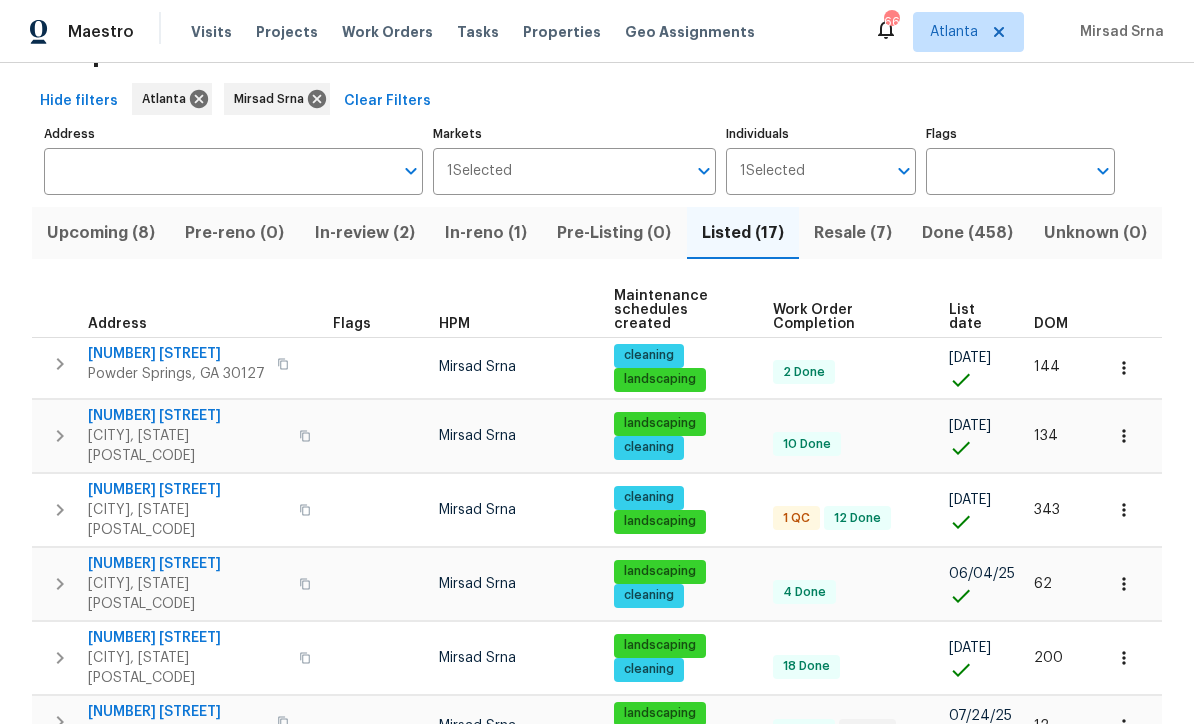scroll, scrollTop: 74, scrollLeft: 0, axis: vertical 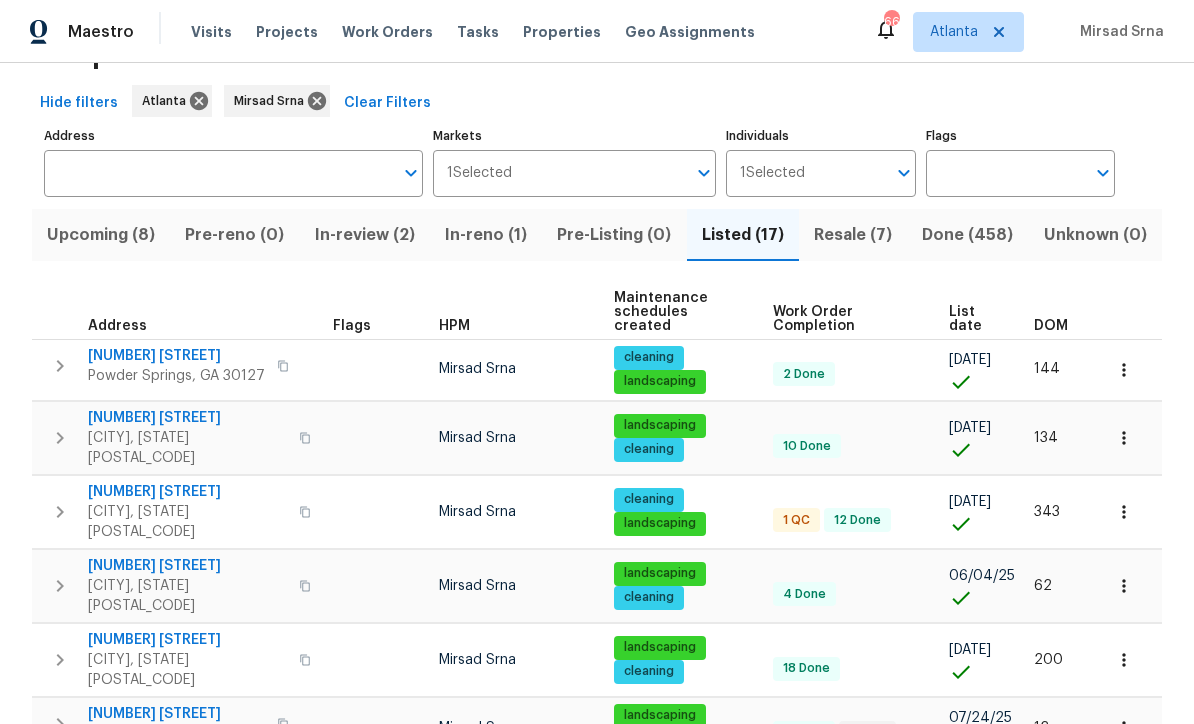 click on "305 Crest Pointe S" at bounding box center (187, 492) 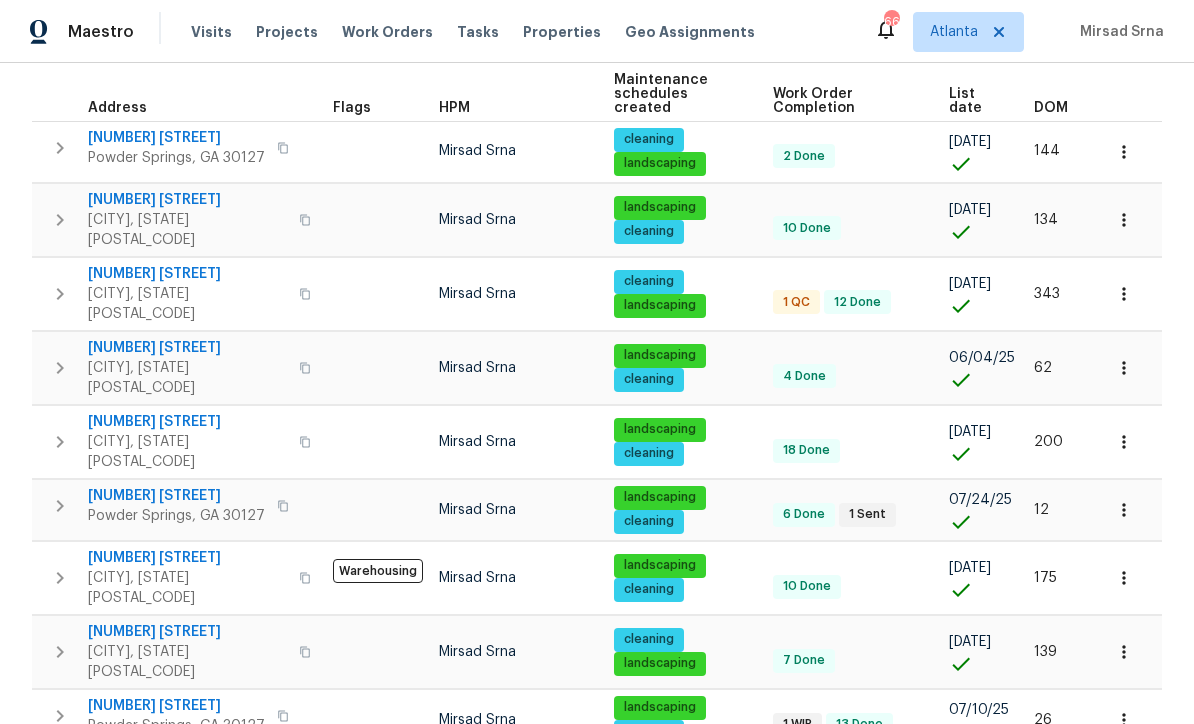 scroll, scrollTop: 290, scrollLeft: 0, axis: vertical 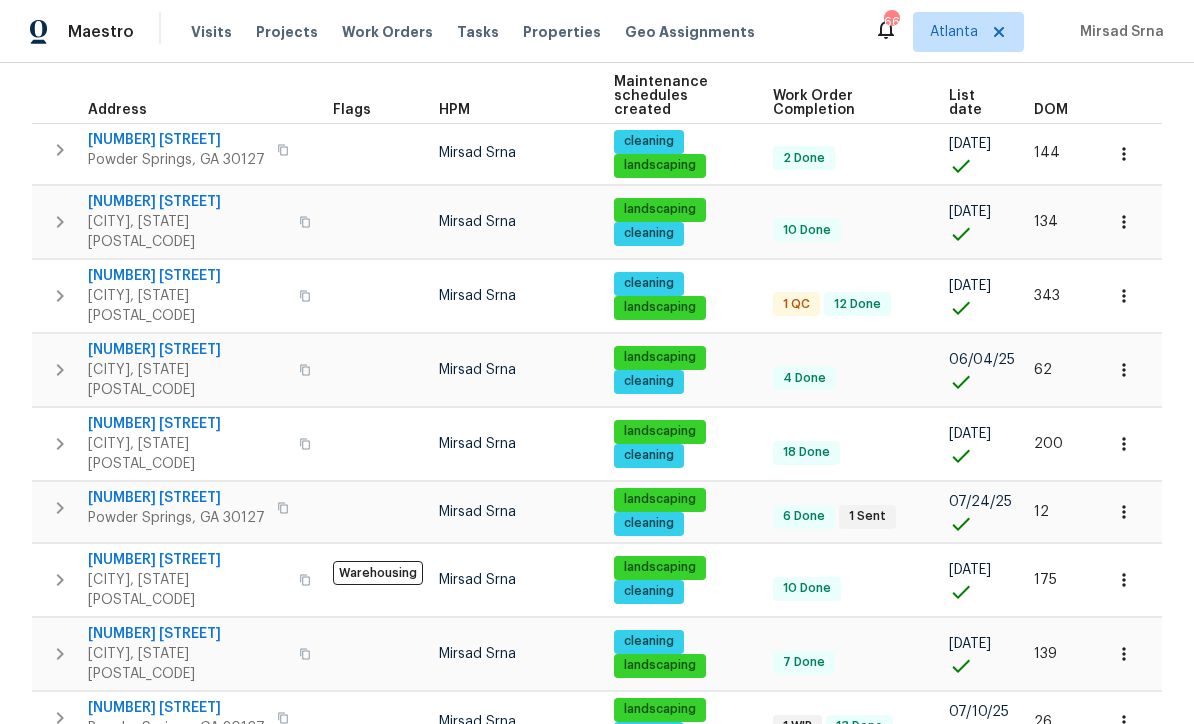 click on "3686 Sweetbriar Cir" at bounding box center (187, 202) 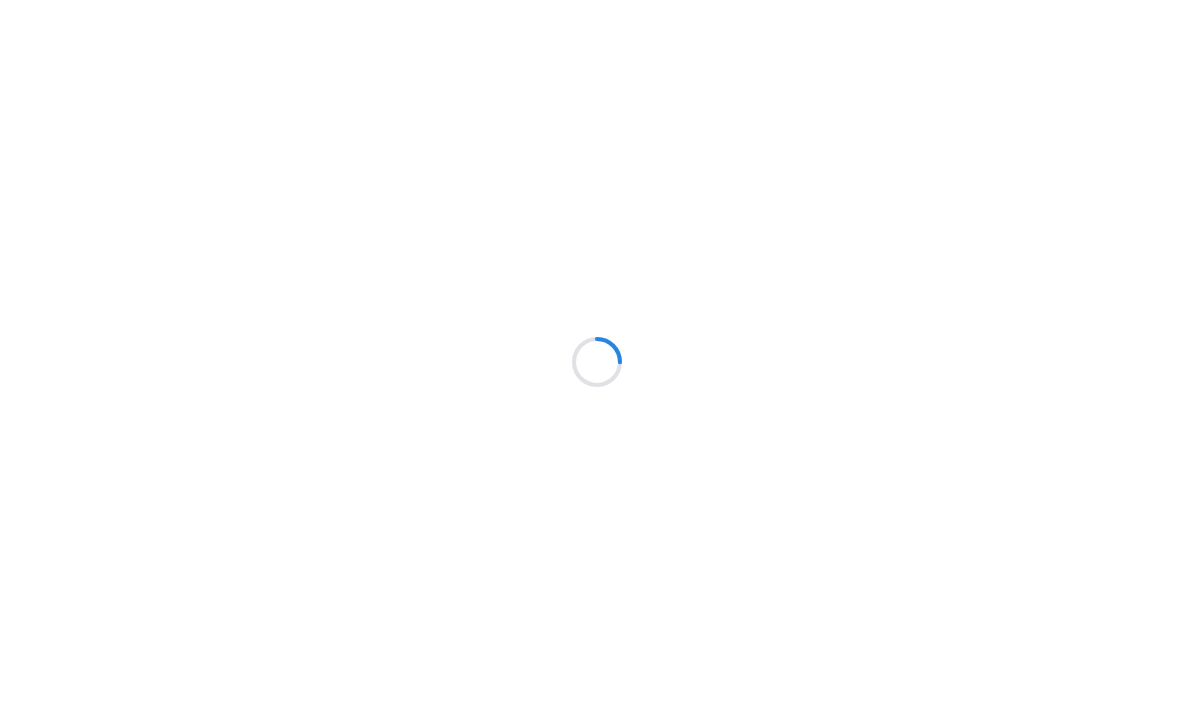 scroll, scrollTop: 0, scrollLeft: 0, axis: both 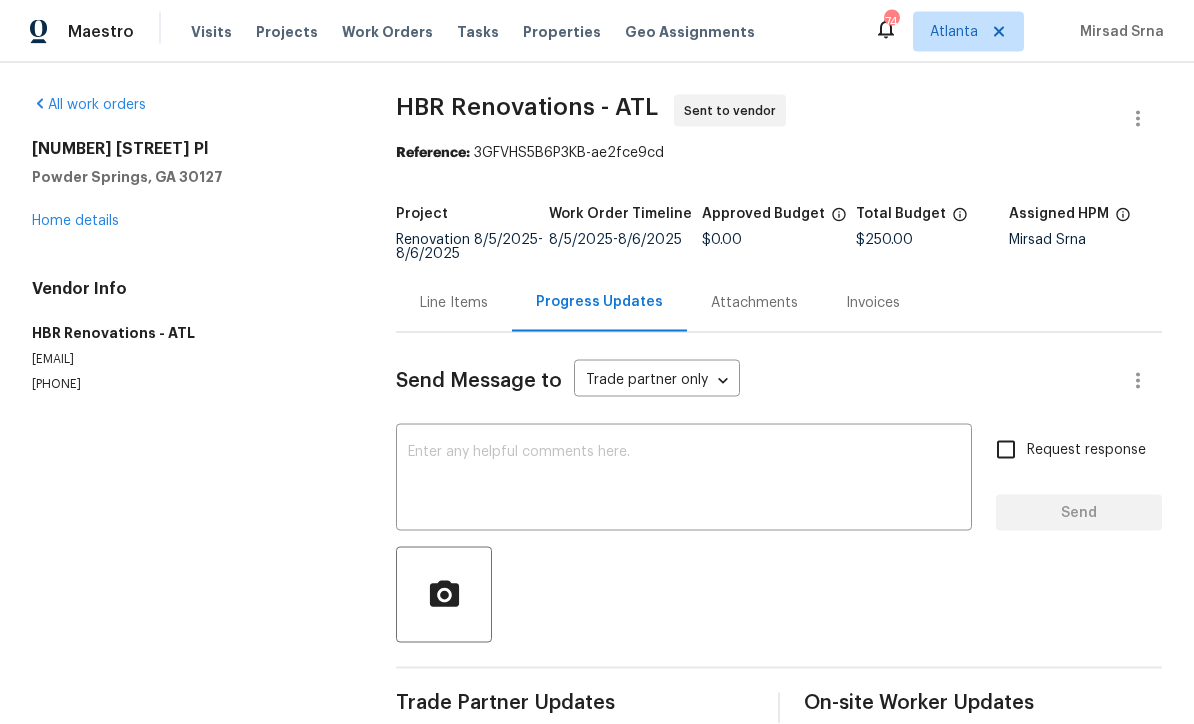 click on "Line Items" at bounding box center (454, 303) 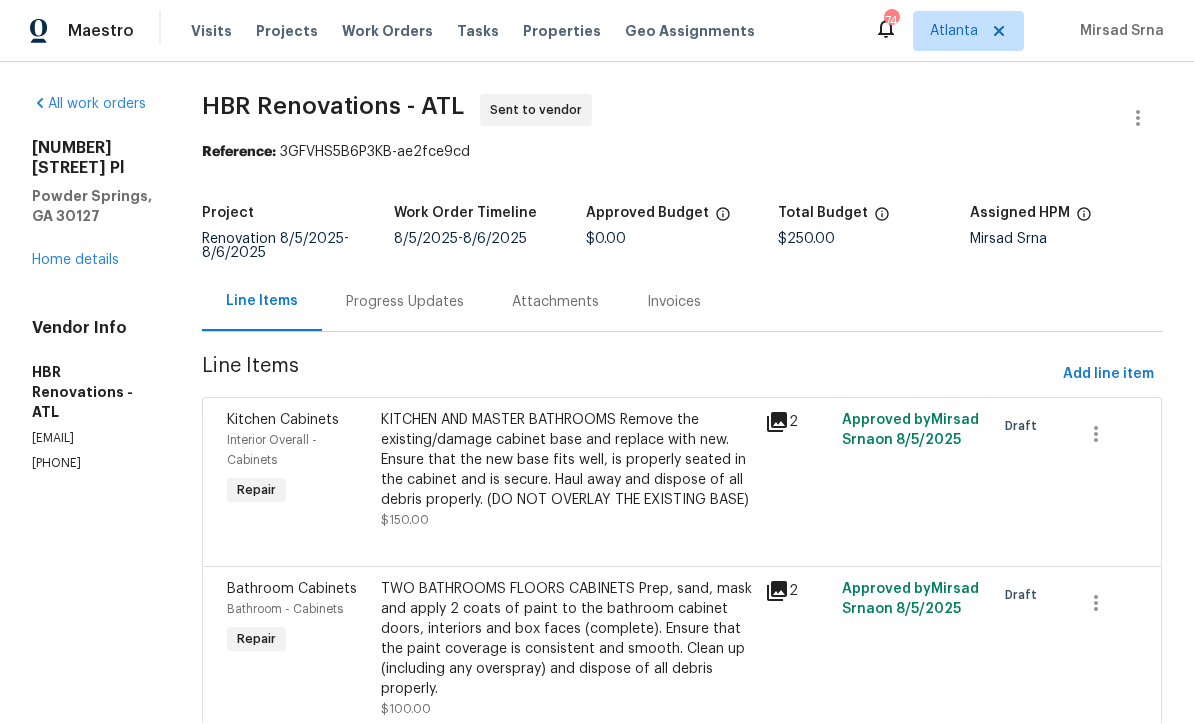 scroll, scrollTop: 1, scrollLeft: 0, axis: vertical 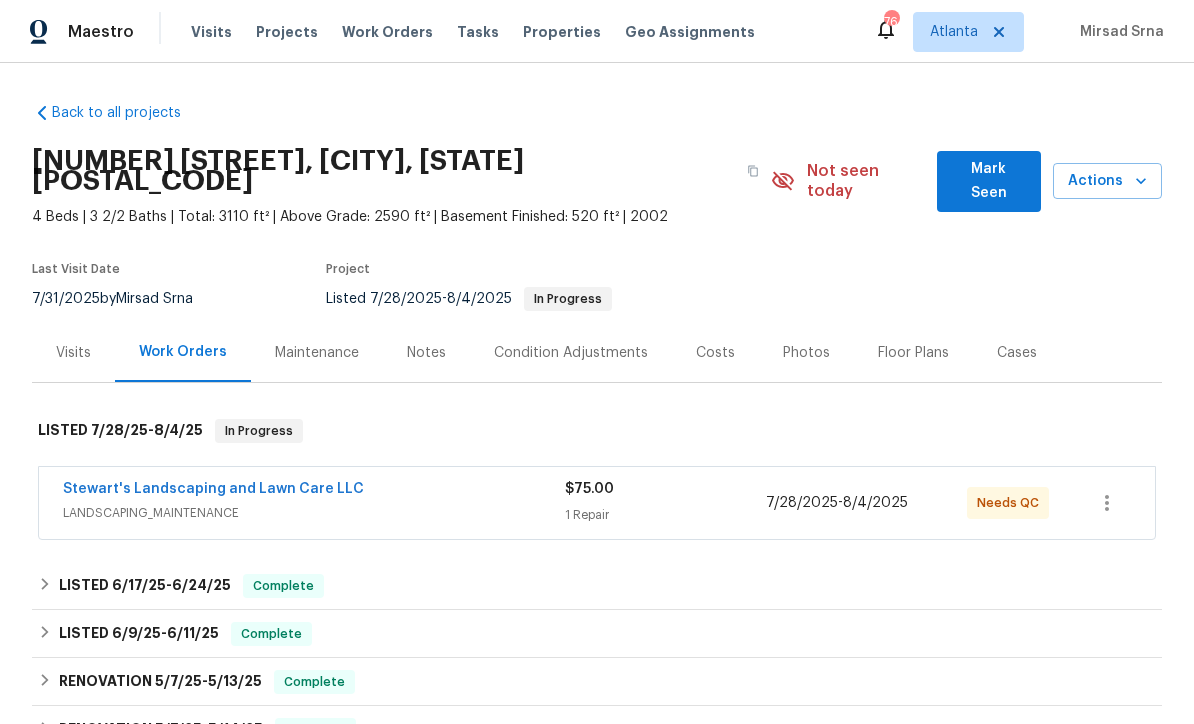 click on "Stewart's Landscaping and Lawn Care LLC" at bounding box center (213, 489) 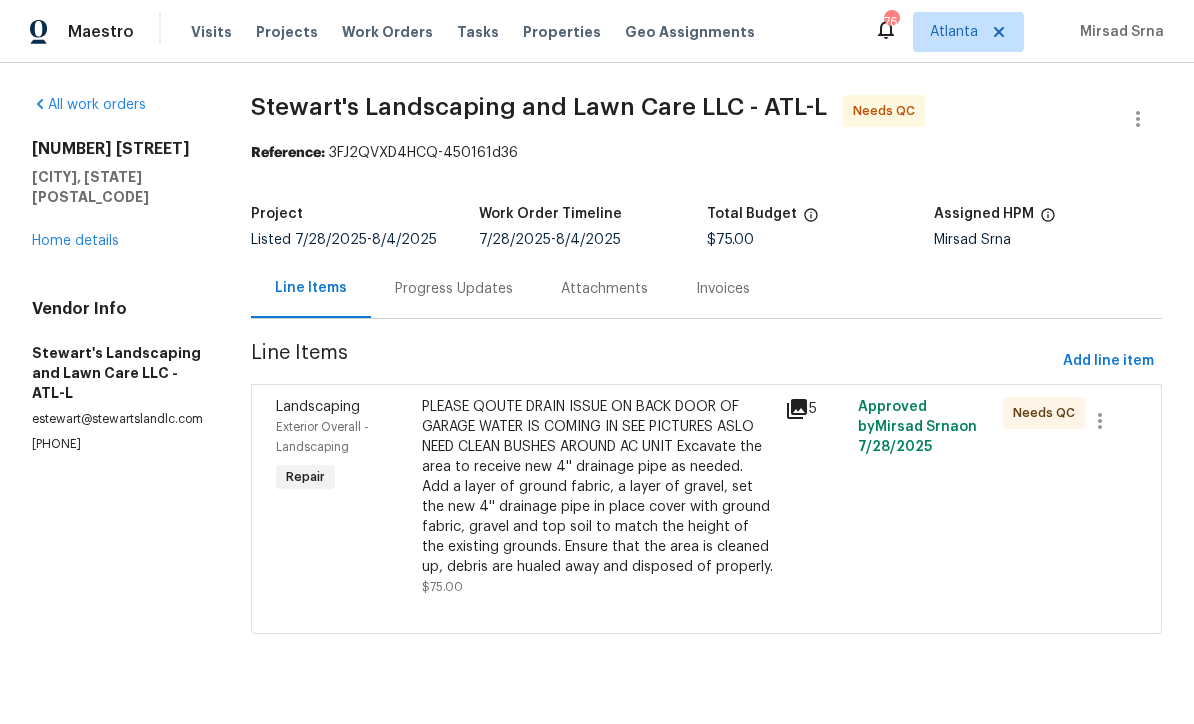 click on "Progress Updates" at bounding box center [454, 289] 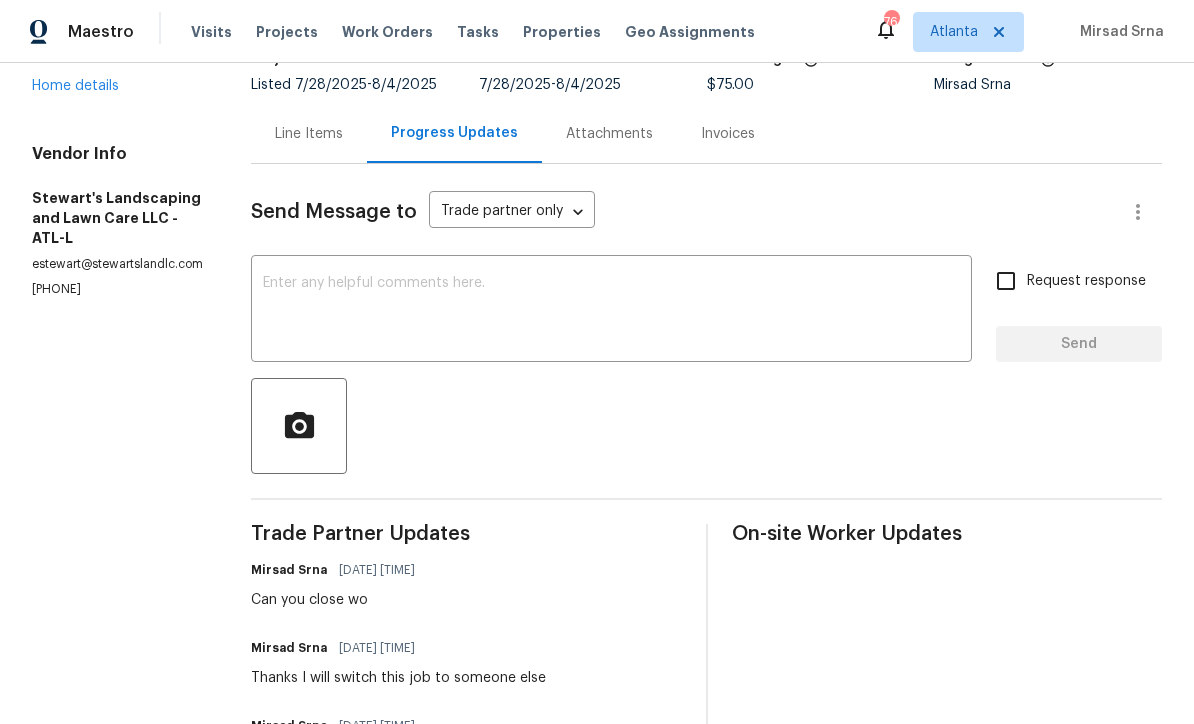 scroll, scrollTop: 154, scrollLeft: 0, axis: vertical 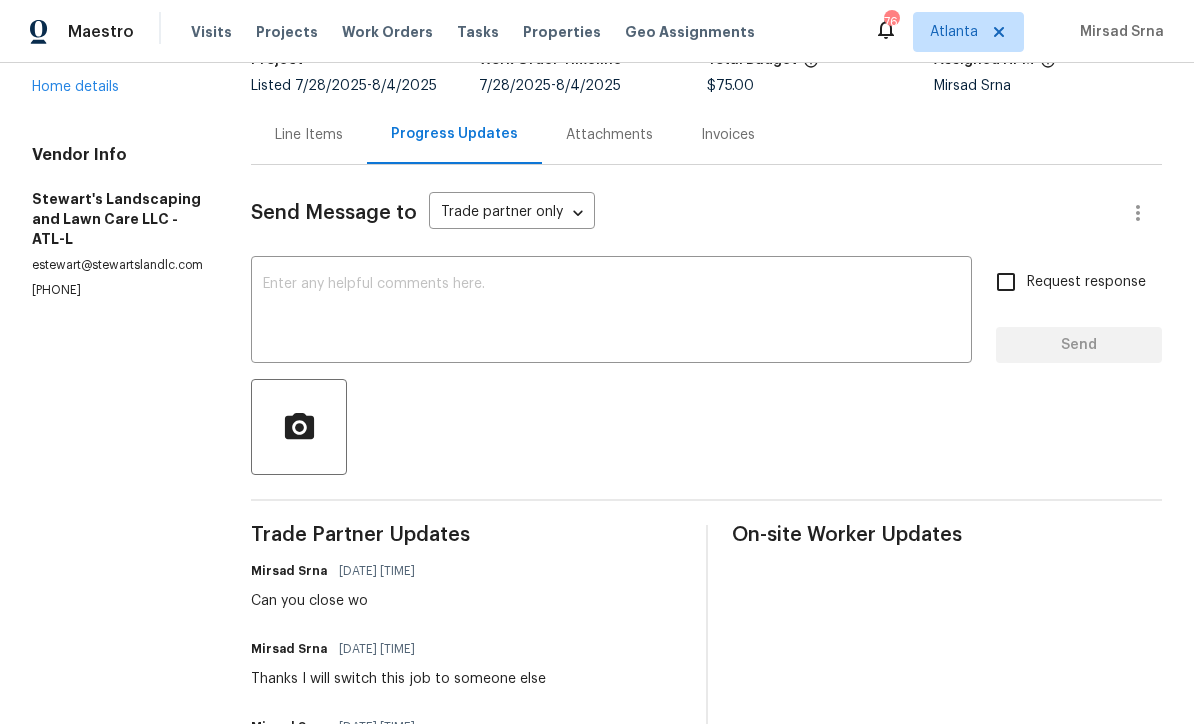 click on "Line Items" at bounding box center (309, 135) 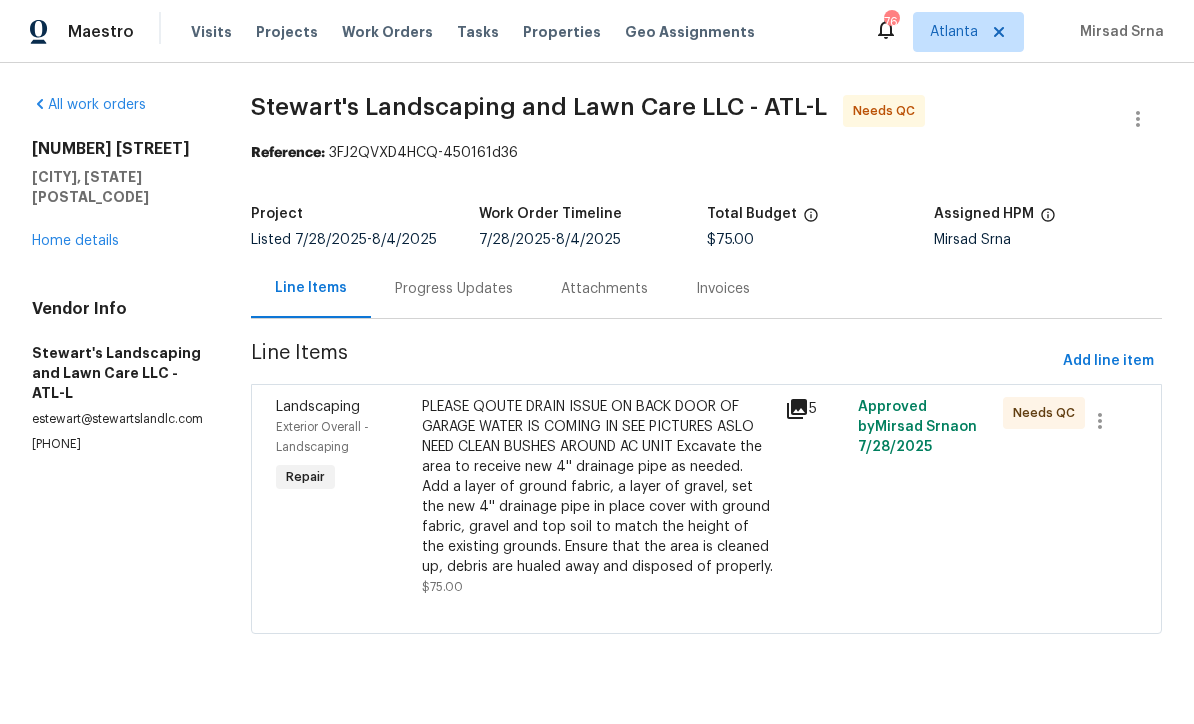click on "PLEASE QOUTE DRAIN ISSUE ON BACK DOOR OF GARAGE WATER IS COMING IN SEE PICTURES ASLO NEED CLEAN BUSHES AROUND AC UNIT
Excavate the area to receive new 4'' drainage pipe as needed. Add a layer of  ground fabric, a layer of gravel, set the new 4'' drainage pipe in place cover with ground fabric, gravel and top soil to match the height of the existing grounds. Ensure that the area is cleaned up, debris are hualed away and disposed of properly." at bounding box center (598, 487) 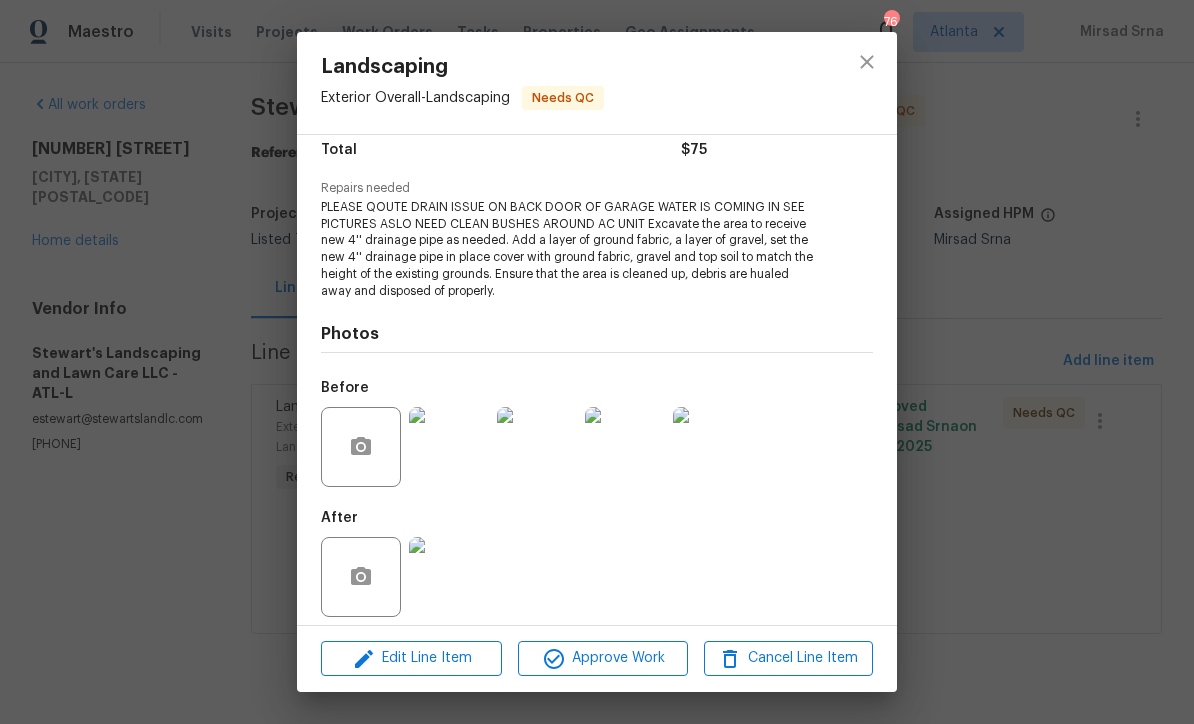 scroll, scrollTop: 181, scrollLeft: 0, axis: vertical 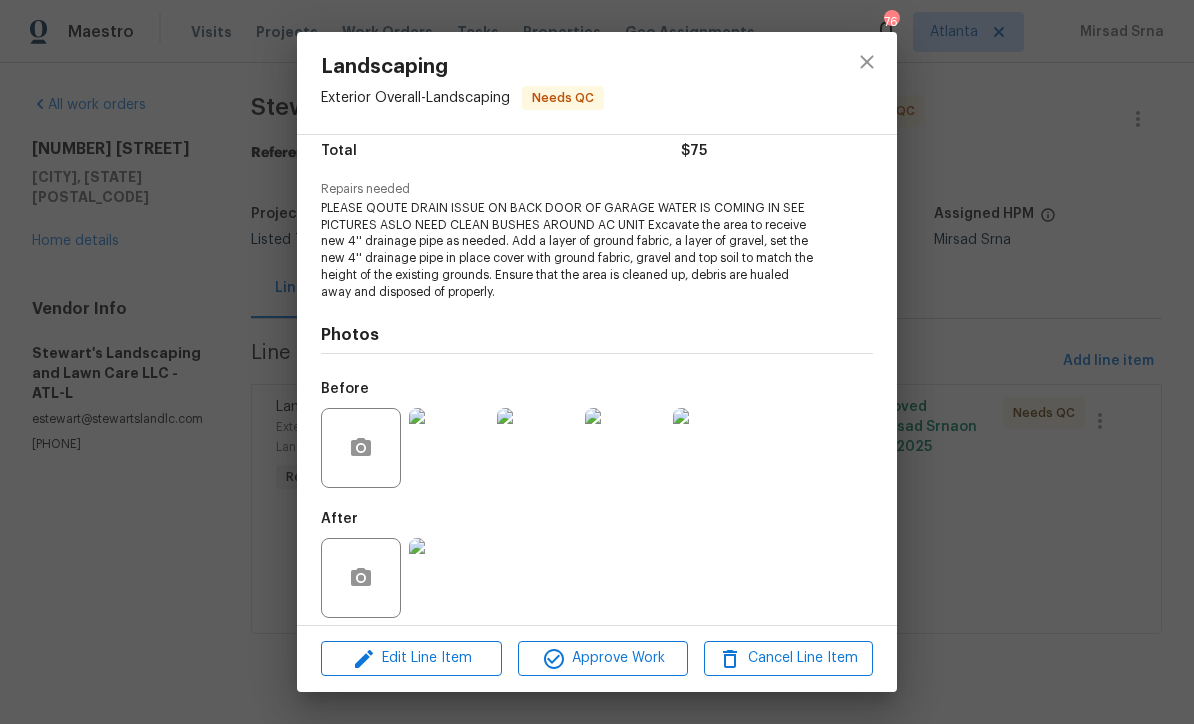 click at bounding box center [449, 578] 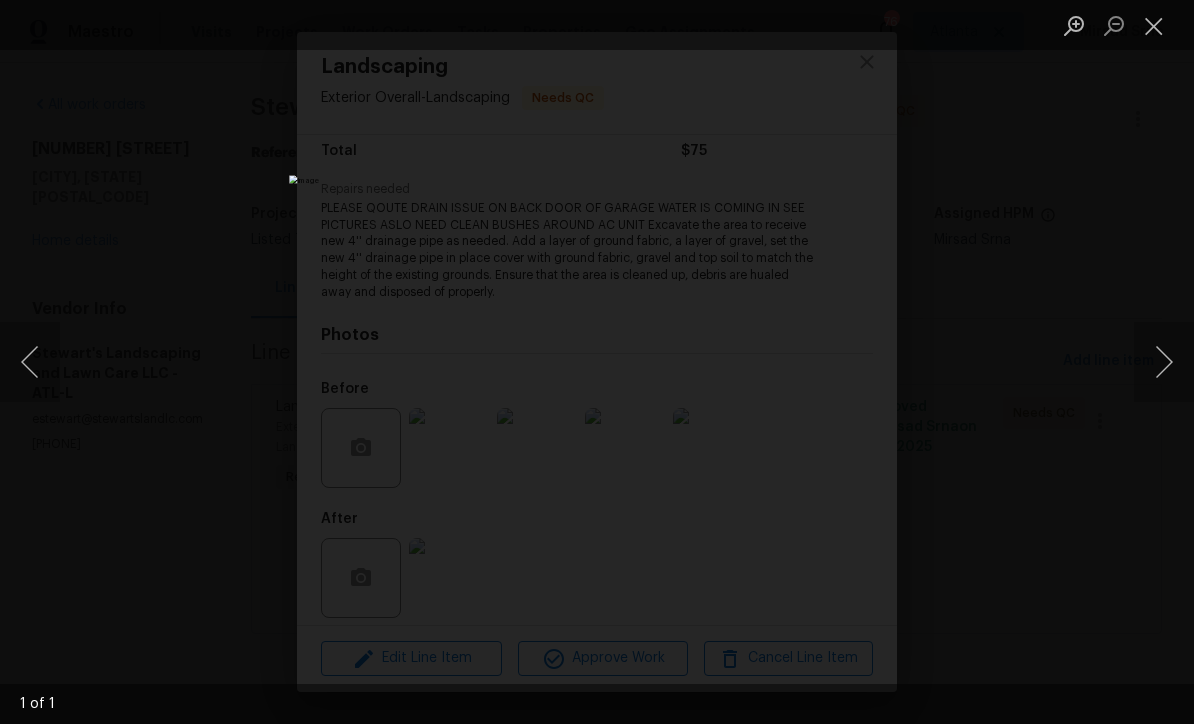 click at bounding box center (1154, 25) 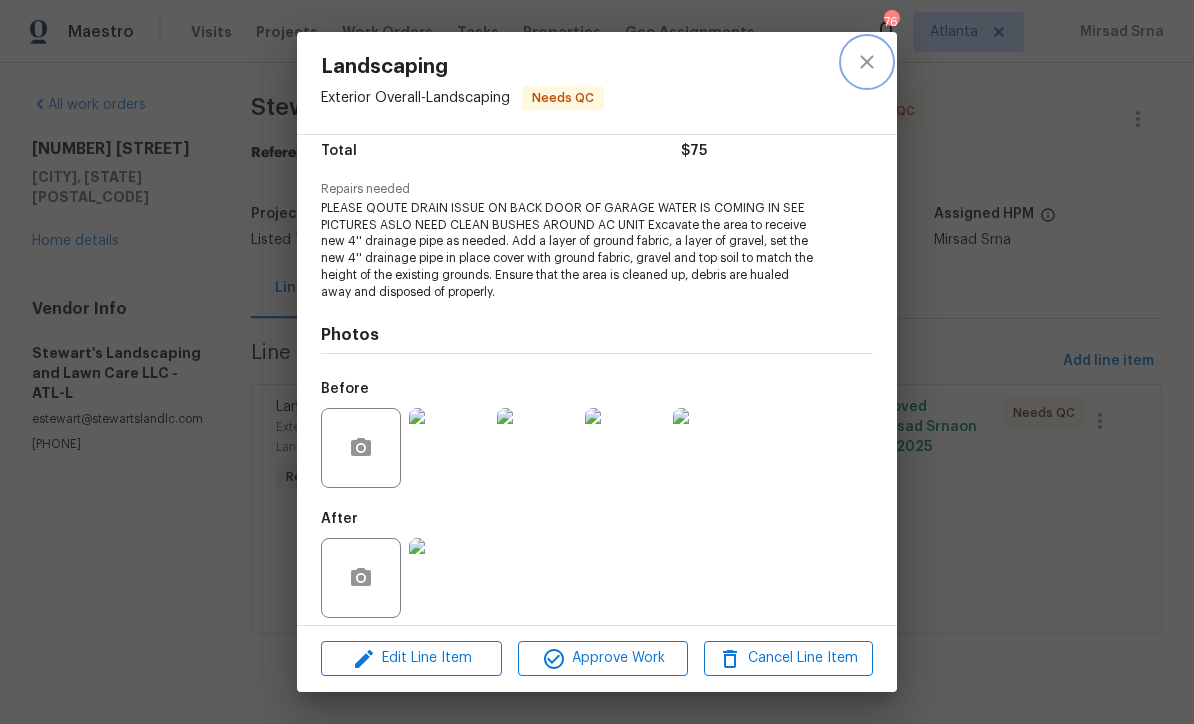 click 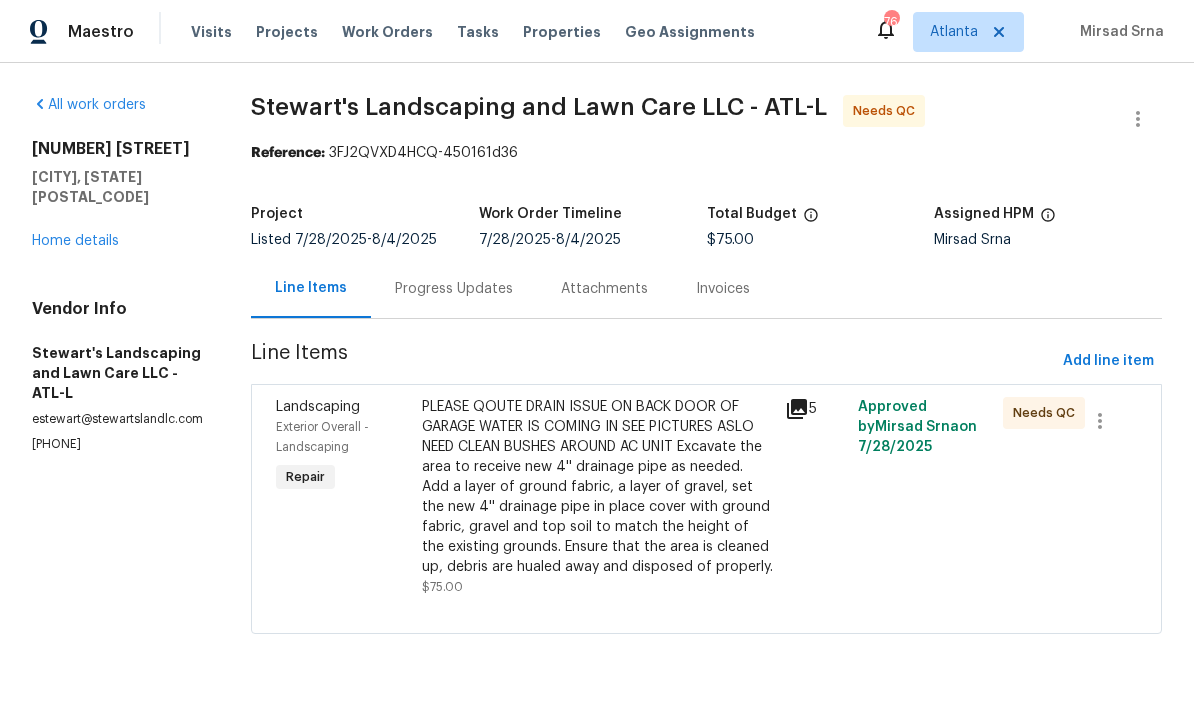 click on "Home details" at bounding box center (75, 241) 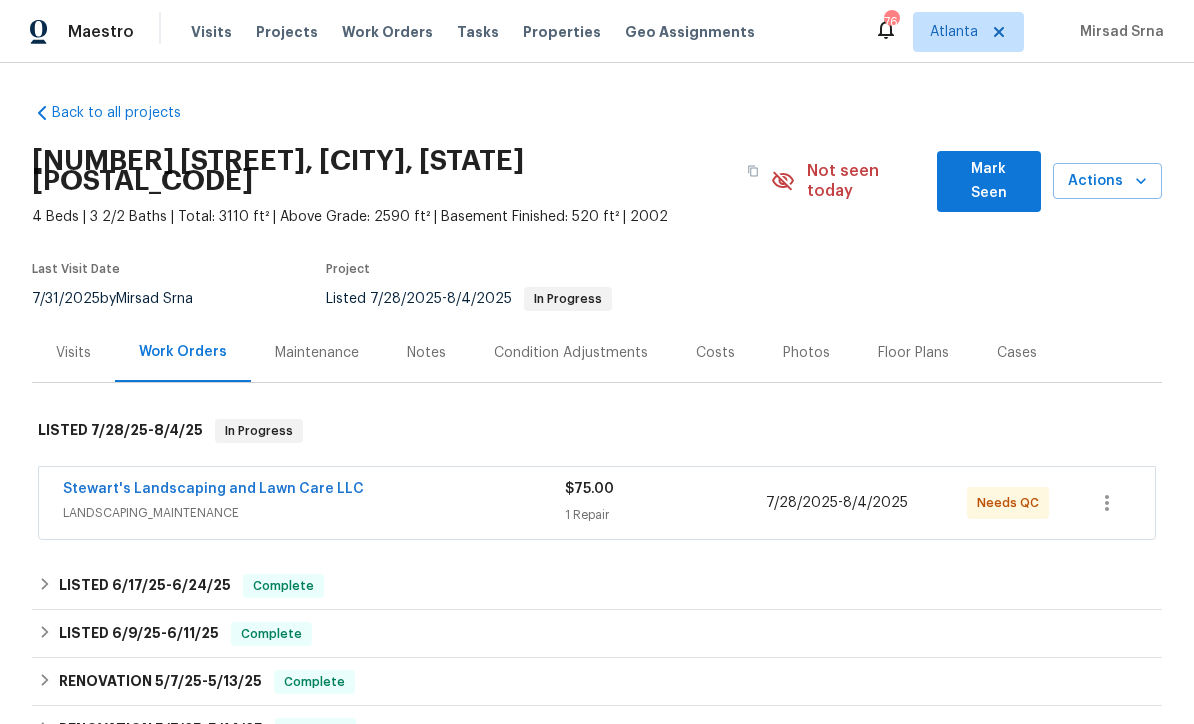 click on "Stewart's Landscaping and Lawn Care LLC" at bounding box center (213, 489) 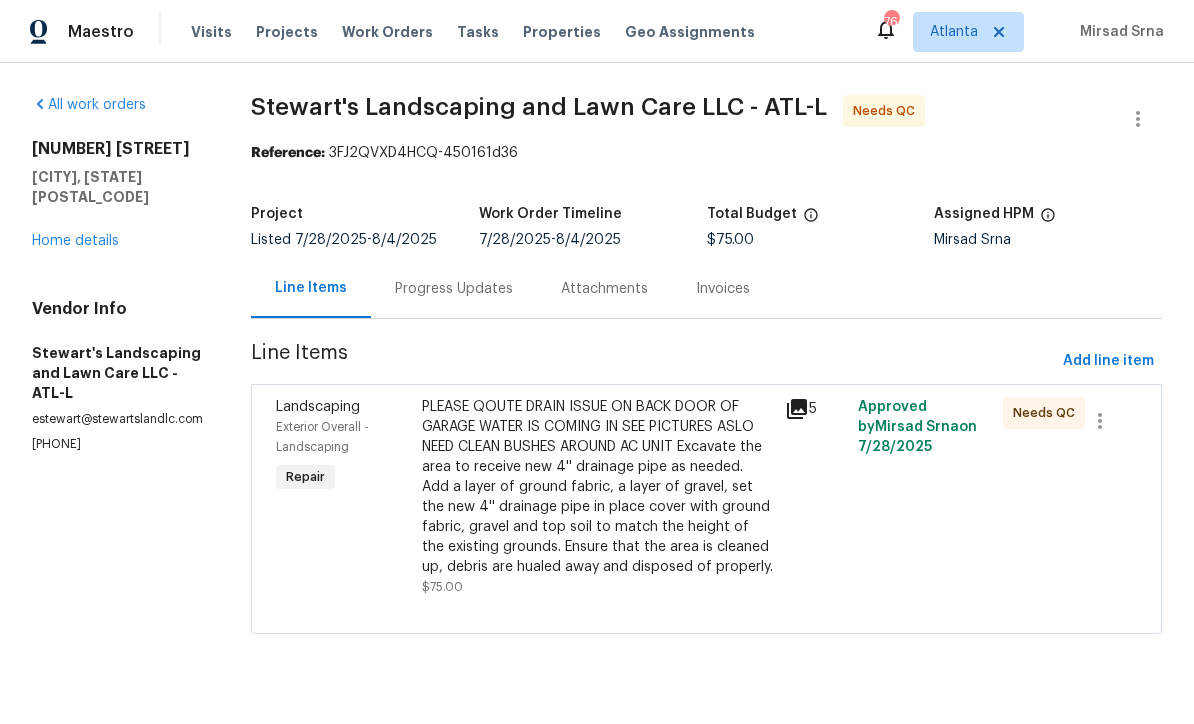 click on "PLEASE QOUTE DRAIN ISSUE ON BACK DOOR OF GARAGE WATER IS COMING IN SEE PICTURES ASLO NEED CLEAN BUSHES AROUND AC UNIT
Excavate the area to receive new 4'' drainage pipe as needed. Add a layer of  ground fabric, a layer of gravel, set the new 4'' drainage pipe in place cover with ground fabric, gravel and top soil to match the height of the existing grounds. Ensure that the area is cleaned up, debris are hualed away and disposed of properly." at bounding box center [598, 487] 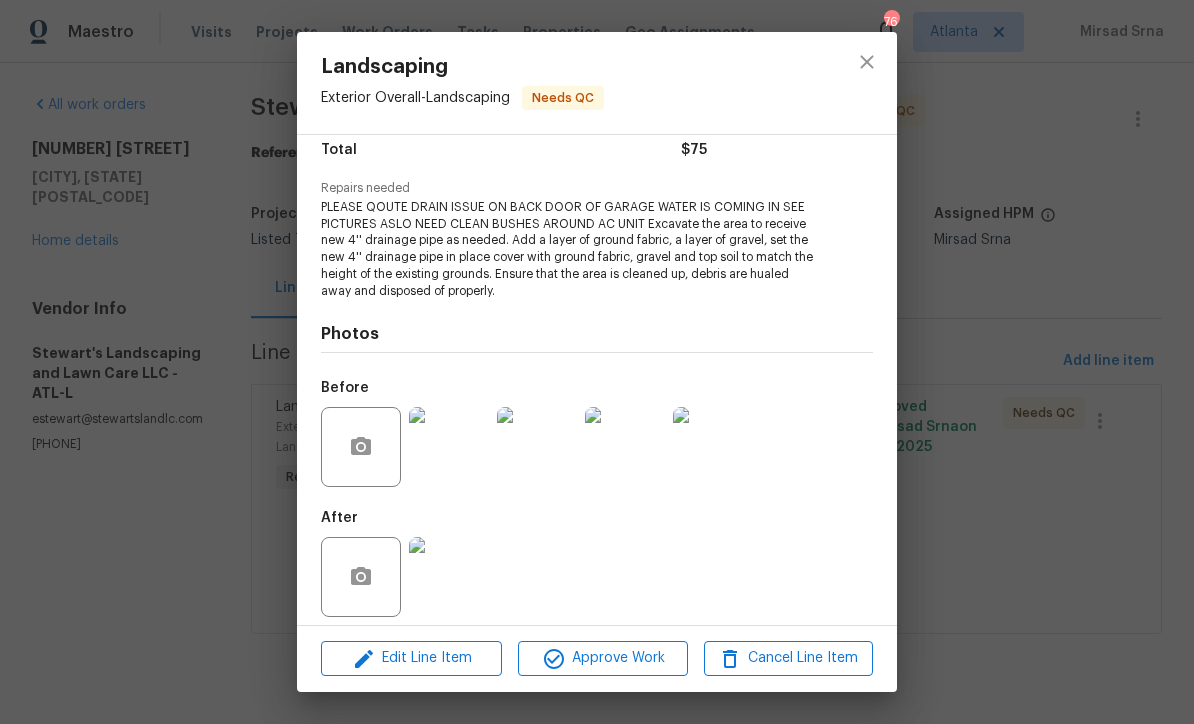 scroll, scrollTop: 181, scrollLeft: 0, axis: vertical 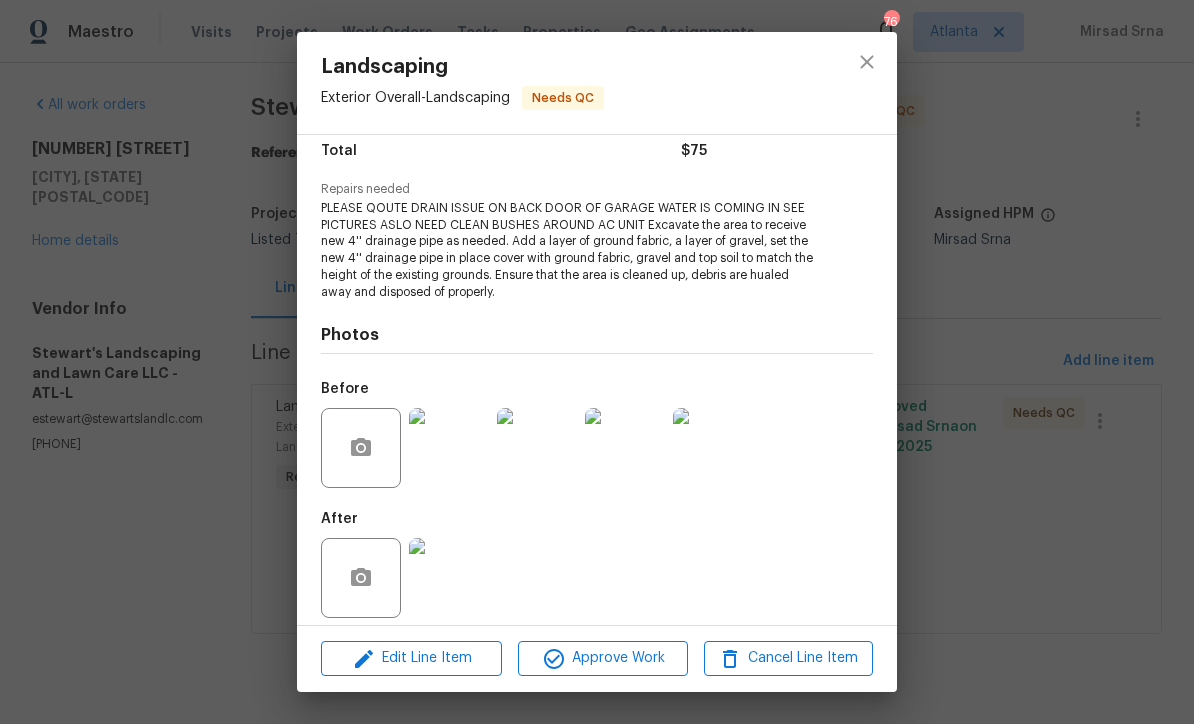 click at bounding box center [449, 578] 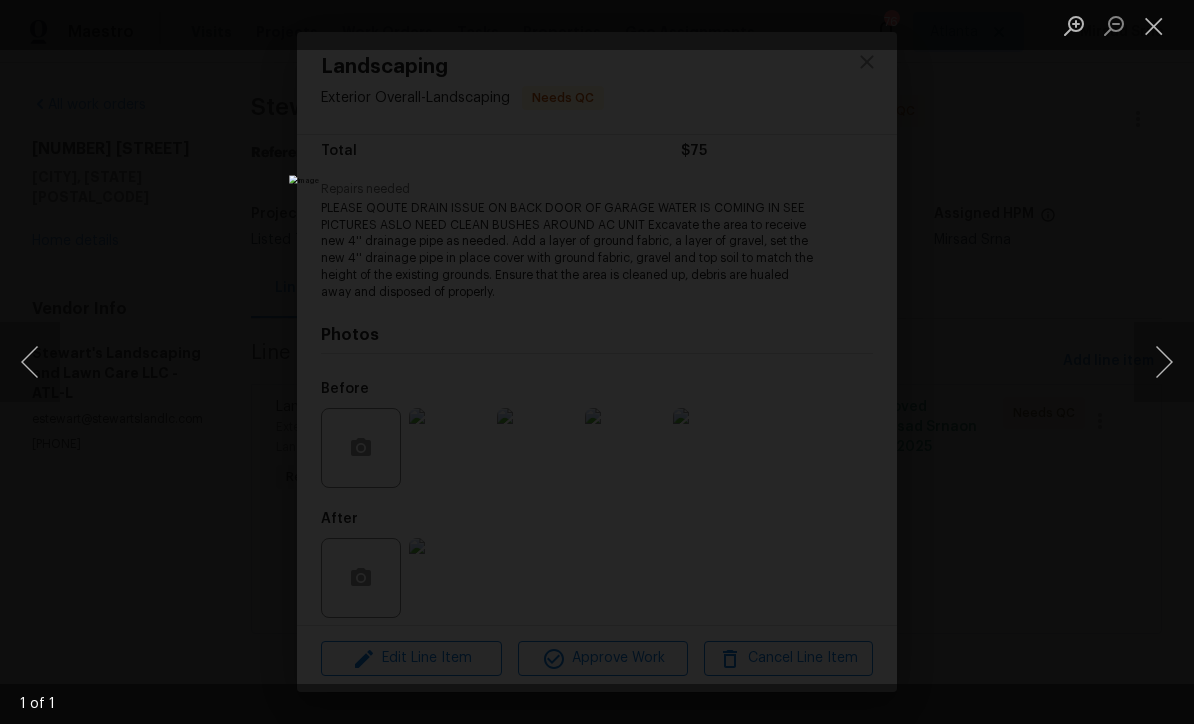 click at bounding box center [1154, 25] 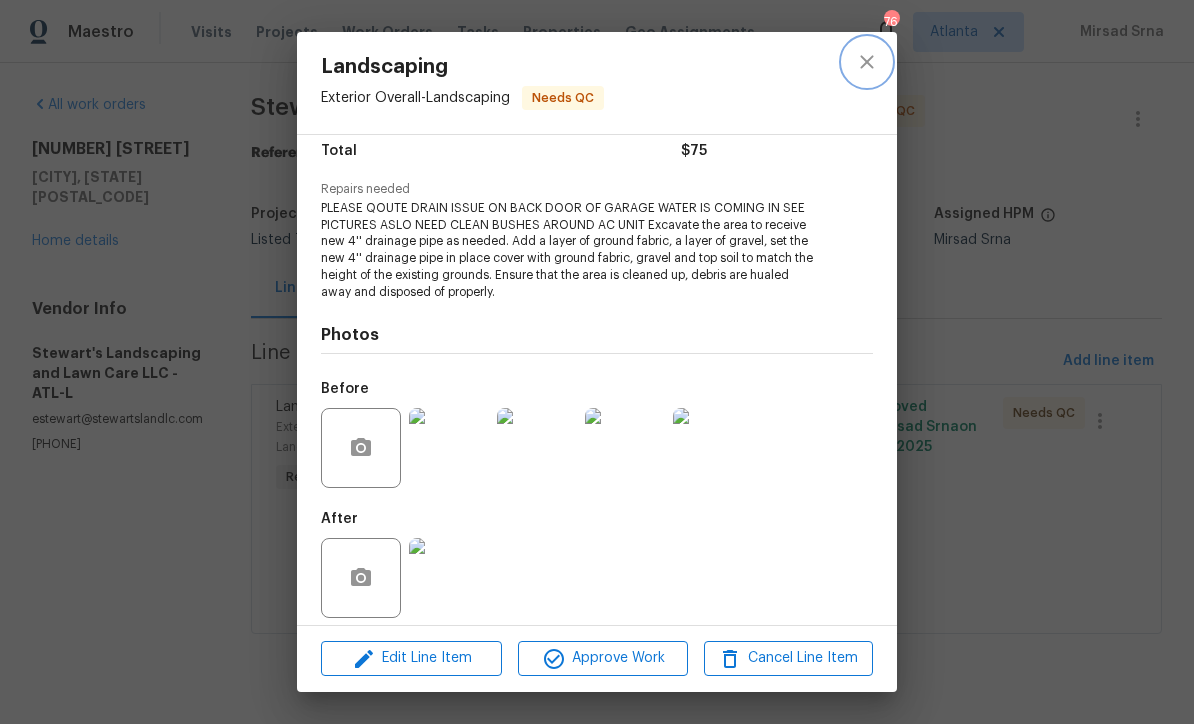 click 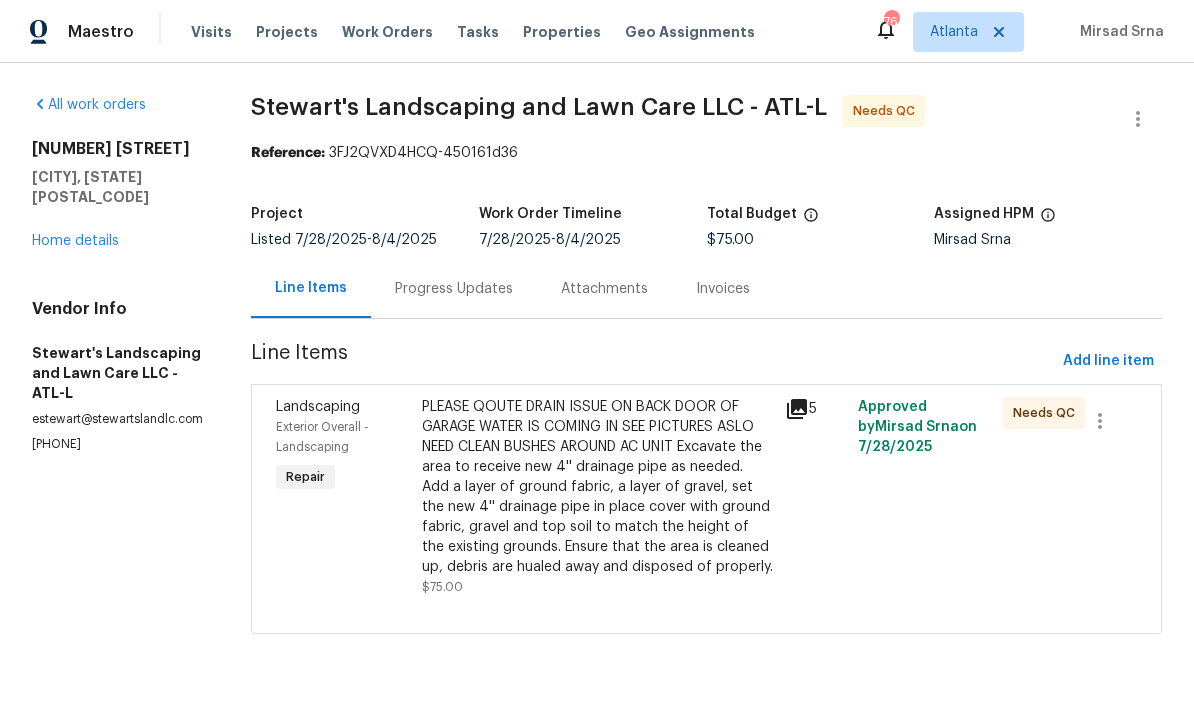 click on "Progress Updates" at bounding box center (454, 289) 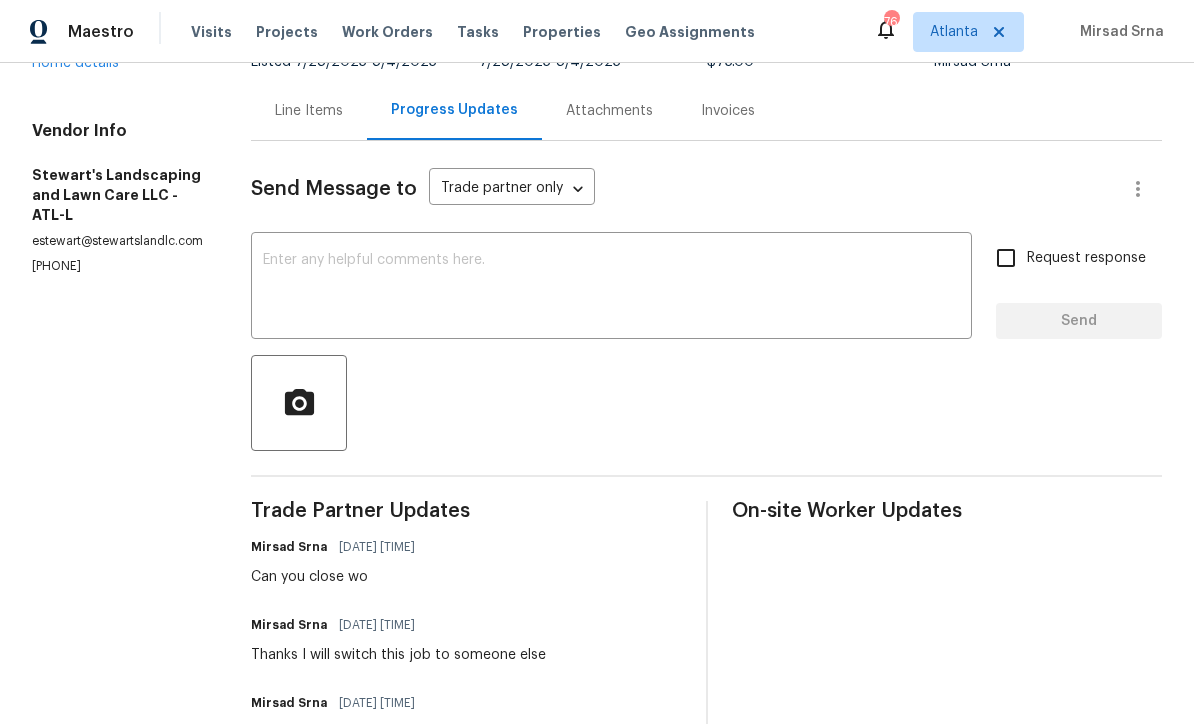 scroll, scrollTop: 166, scrollLeft: 0, axis: vertical 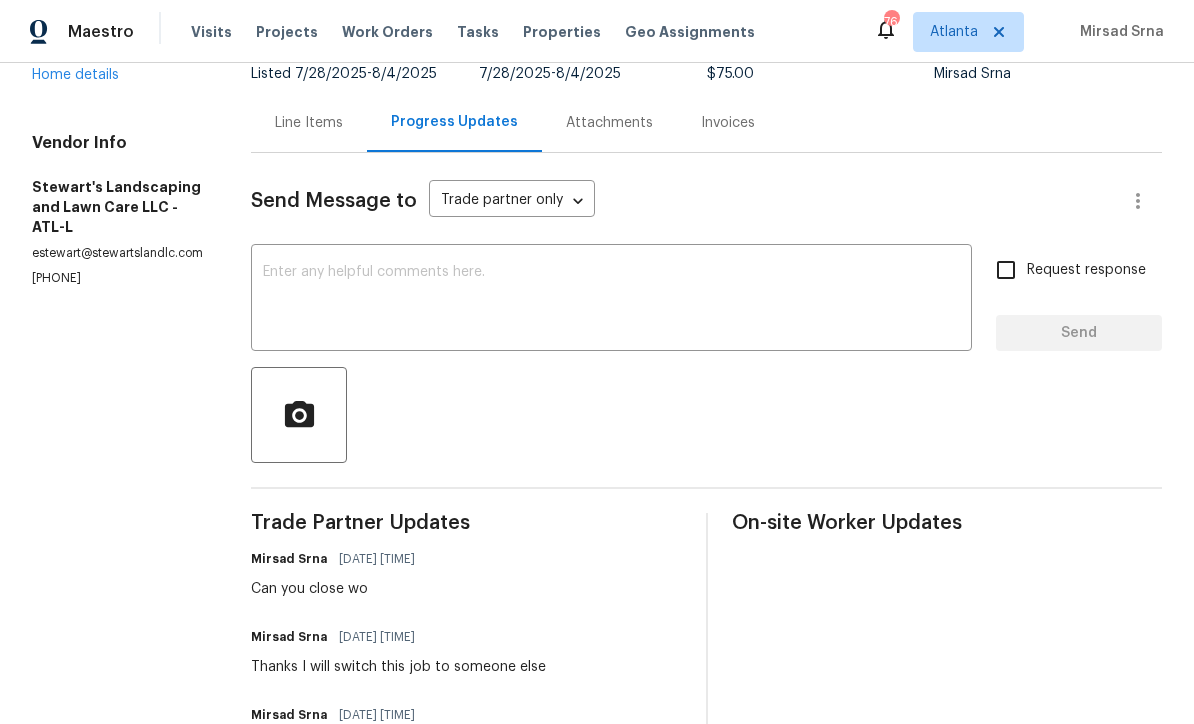 click on "x ​" at bounding box center (611, 300) 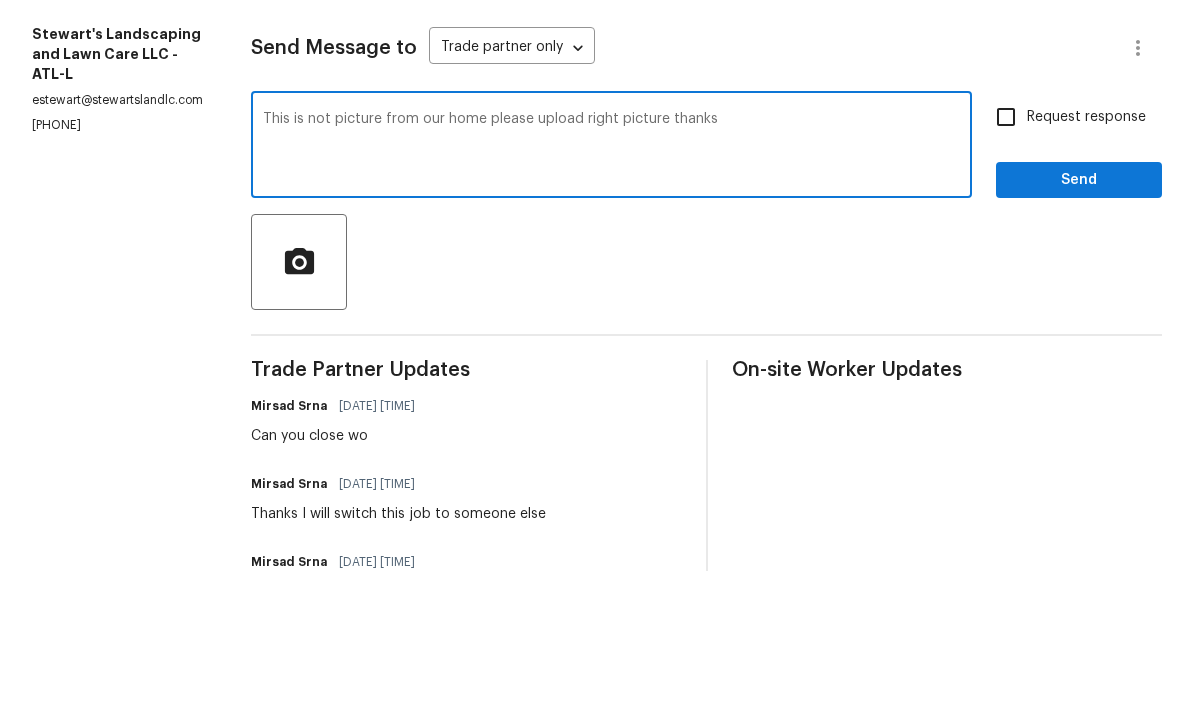 type on "This is not picture from our home please upload right picture thanks" 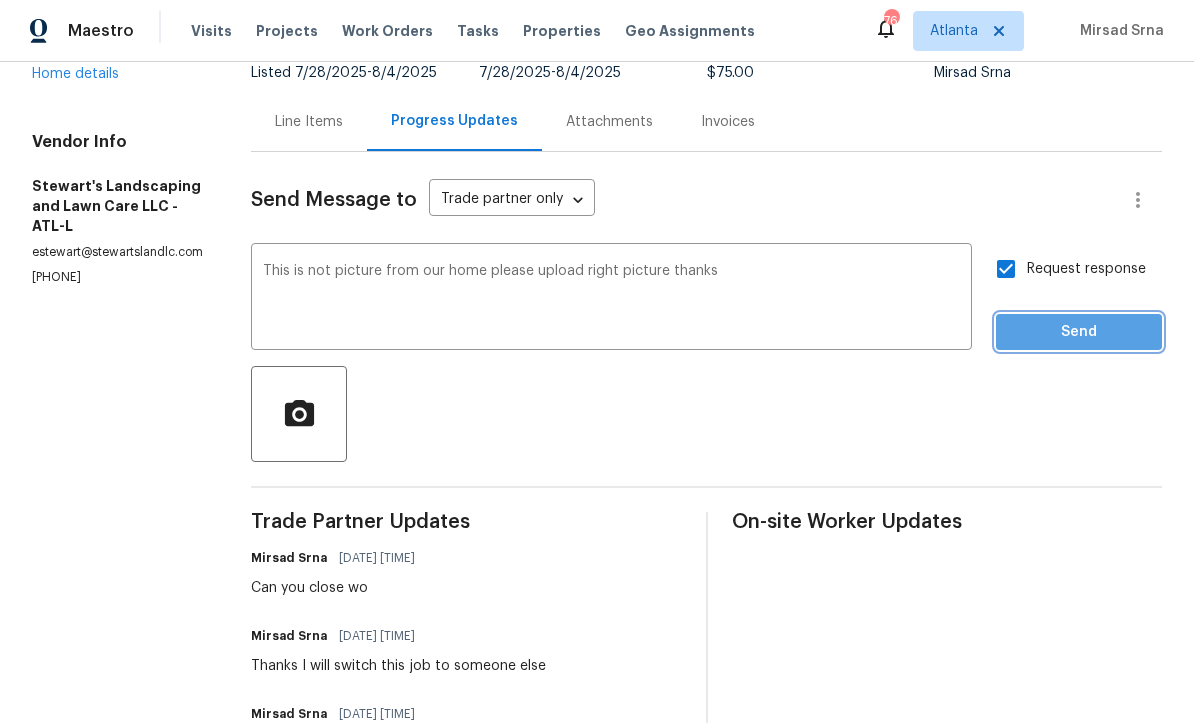 click on "Send" at bounding box center [1079, 333] 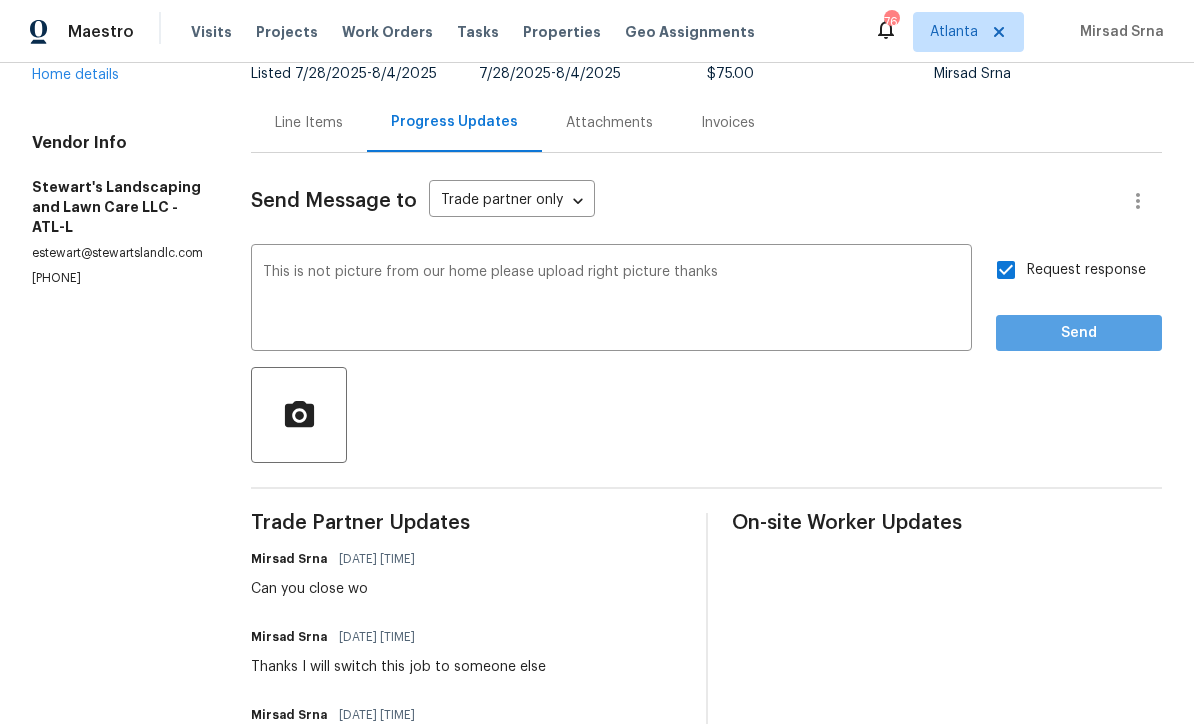 scroll, scrollTop: 0, scrollLeft: 0, axis: both 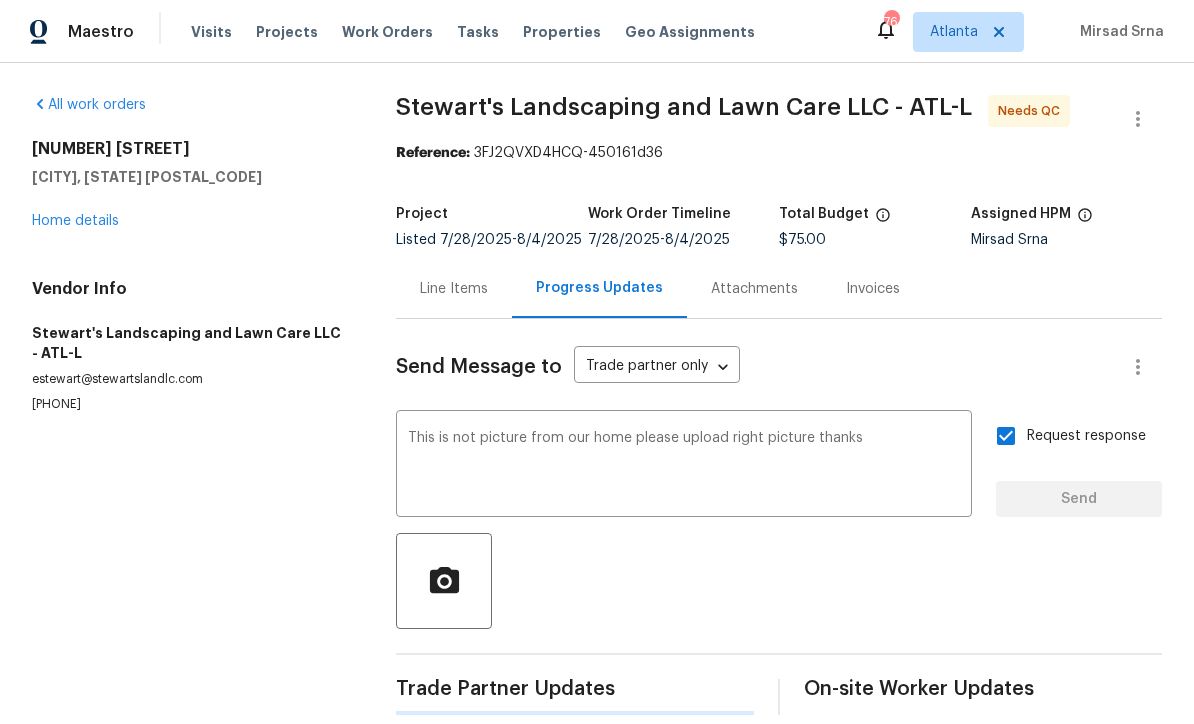 type 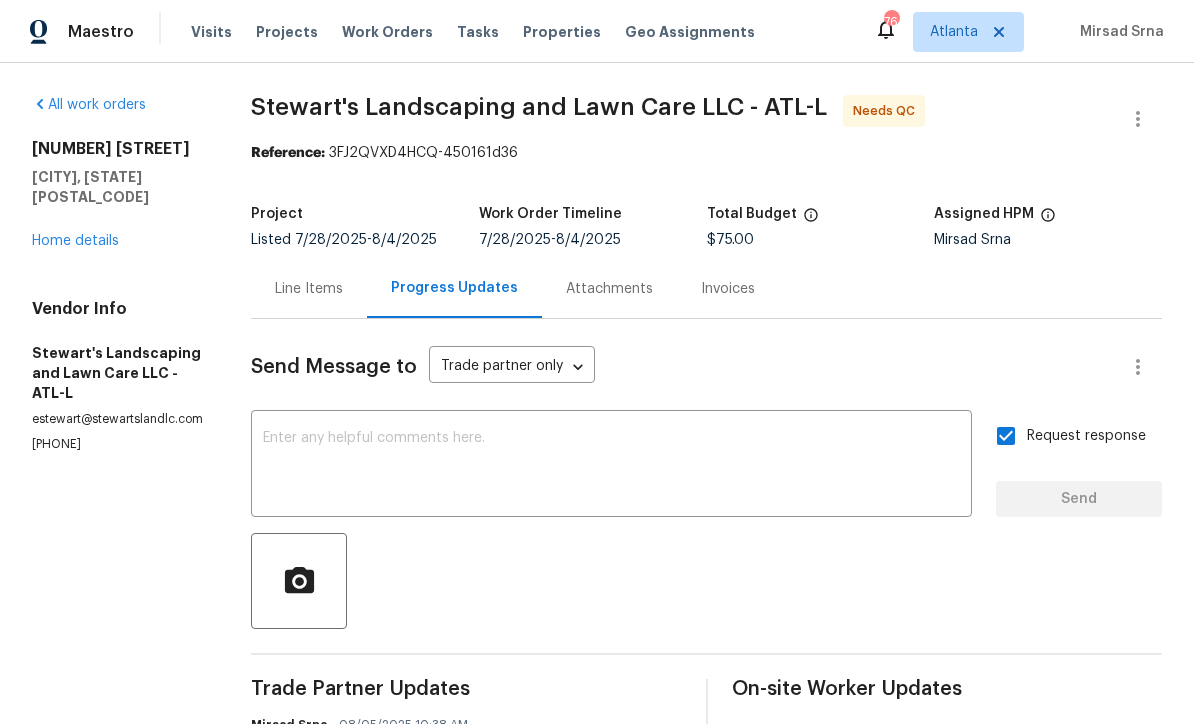 scroll, scrollTop: 0, scrollLeft: 0, axis: both 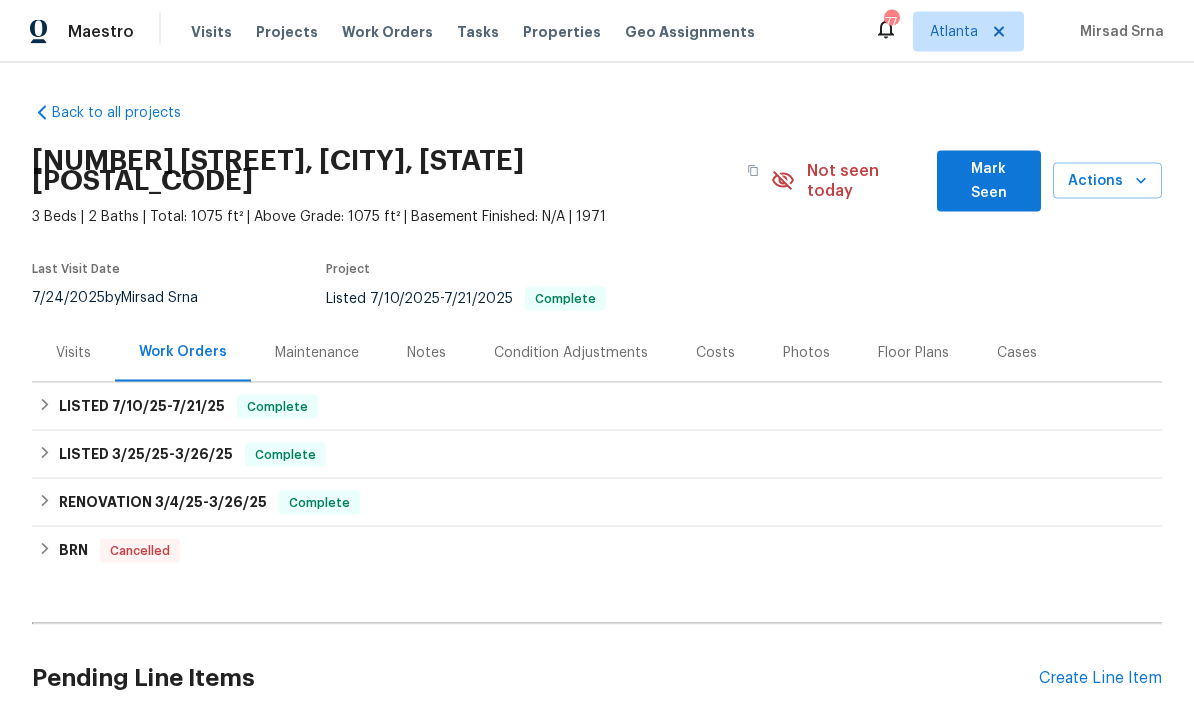 click on "Back to all projects [NUMBER] [STREET], [CITY], [STATE] [POSTAL_CODE] [NUMBER] Beds | [NUMBER] Baths | Total: [NUMBER] ft² | Above Grade: [NUMBER] ft² | Basement Finished: N/A | [YEAR] Not seen today Mark Seen Actions Last Visit Date [DATE]  by  [FIRST] [LAST]   Project Listed   [DATE]  -  [DATE] Complete Visits Work Orders Maintenance Notes Condition Adjustments Costs Photos Floor Plans Cases LISTED   [DATE]  -  [DATE] Complete Stewart's Landscaping and Lawn Care LLC LANDSCAPING_MAINTENANCE $[NUMBER] [NUMBER] Repairs [DATE]  -  [DATE] Paid LISTED   [DATE]  -  [DATE] Complete VRX Photography PHOTOGRAPHY $[NUMBER] [NUMBER] Repair [DATE]  -  [DATE] Paid RENOVATION   [DATE]  -  [DATE] Complete RM Interiors FLOORING $[NUMBER] [NUMBER] Repairs [DATE]  -  [DATE] Paid Smart Septic SEPTIC $[NUMBER] [NUMBER] Repair [DATE]  -  [DATE] Paid HBR Renovations GENERAL_CONTRACTOR $[NUMBER] [NUMBER] Repair [DATE]  -  [DATE] Complete Centralized Purchasing PAINTING, APPLIANCE, CABINETS, OD_SELECT $[NUMBER] [NUMBER] Repair [DATE]  -  [DATE] Complete $[NUMBER]  -" at bounding box center [597, 424] 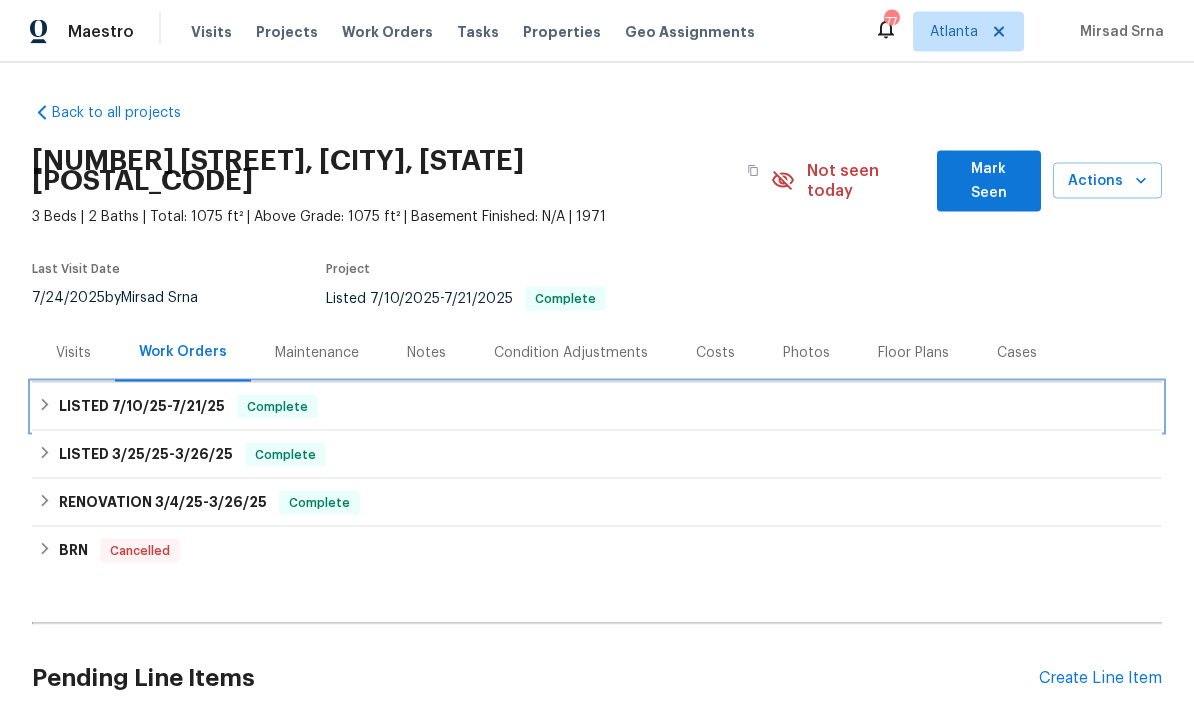click on "LISTED   7/10/25  -  7/21/25 Complete" at bounding box center (597, 407) 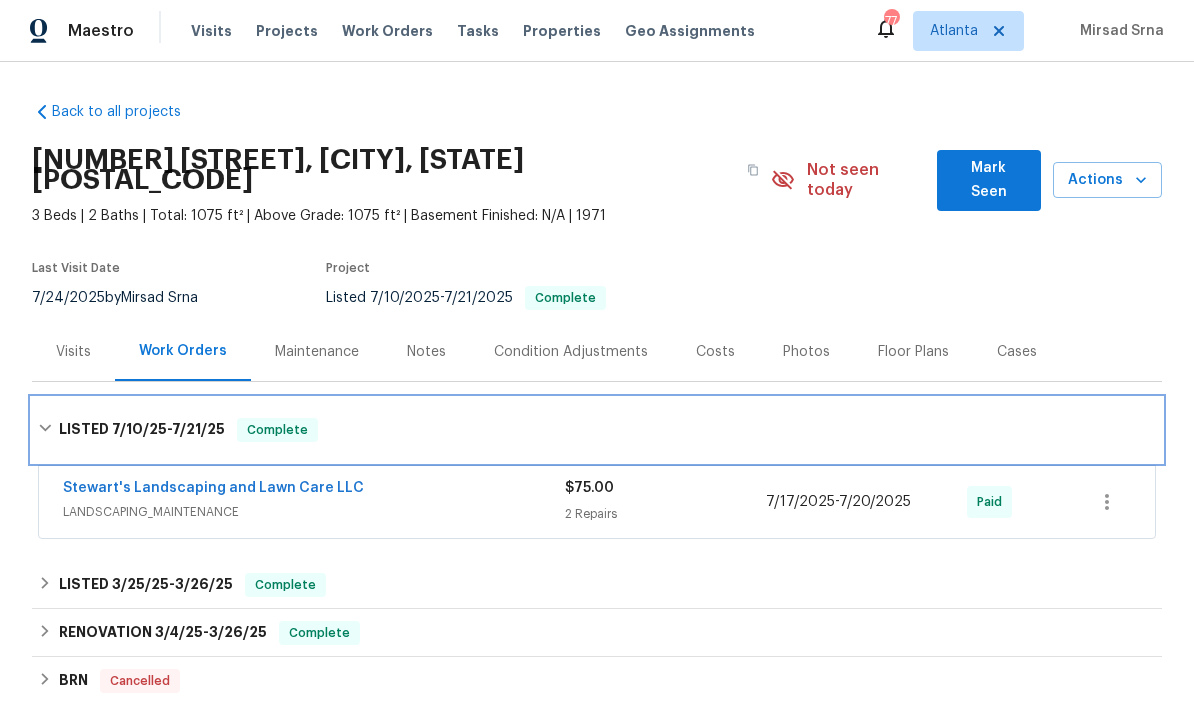 click on "LISTED   7/10/25  -  7/21/25 Complete" at bounding box center [597, 431] 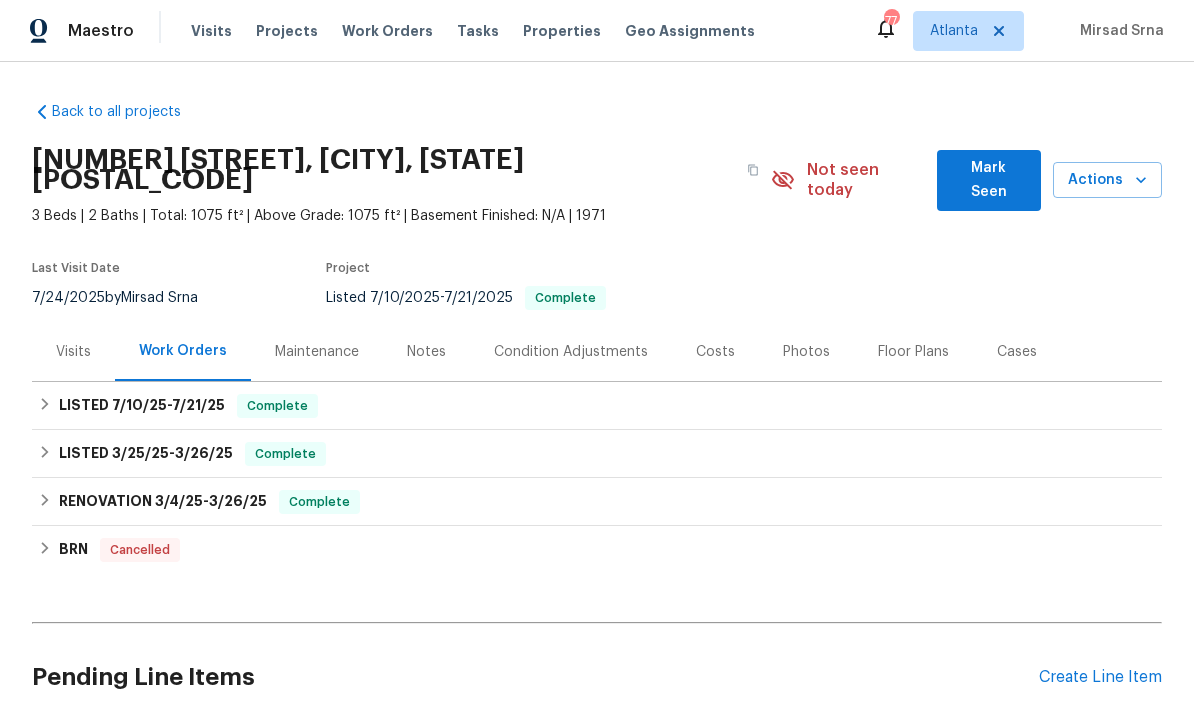 click on "Back to all projects [NUMBER] [STREET], [CITY], [STATE] [POSTAL_CODE] [NUMBER] Beds | [NUMBER] Baths | Total: [NUMBER] ft² | Above Grade: [NUMBER] ft² | Basement Finished: N/A | [YEAR] Not seen today Mark Seen Actions Last Visit Date [DATE]  by  [FIRST] [LAST]   Project Listed   [DATE]  -  [DATE] Complete Visits Work Orders Maintenance Notes Condition Adjustments Costs Photos Floor Plans Cases LISTED   [DATE]  -  [DATE] Complete Stewart's Landscaping and Lawn Care LLC LANDSCAPING_MAINTENANCE $[NUMBER] [NUMBER] Repairs [DATE]  -  [DATE] Paid LISTED   [DATE]  -  [DATE] Complete VRX Photography PHOTOGRAPHY $[NUMBER] [NUMBER] Repair [DATE]  -  [DATE] Paid RENOVATION   [DATE]  -  [DATE] Complete RM Interiors FLOORING $[NUMBER] [NUMBER] Repairs [DATE]  -  [DATE] Paid Smart Septic SEPTIC $[NUMBER] [NUMBER] Repair [DATE]  -  [DATE] Paid HBR Renovations GENERAL_CONTRACTOR $[NUMBER] [NUMBER] Repair [DATE]  -  [DATE] Complete Centralized Purchasing PAINTING, APPLIANCE, CABINETS, OD_SELECT $[NUMBER] [NUMBER] Repair [DATE]  -  [DATE] Complete $[NUMBER]  -" at bounding box center (597, 424) 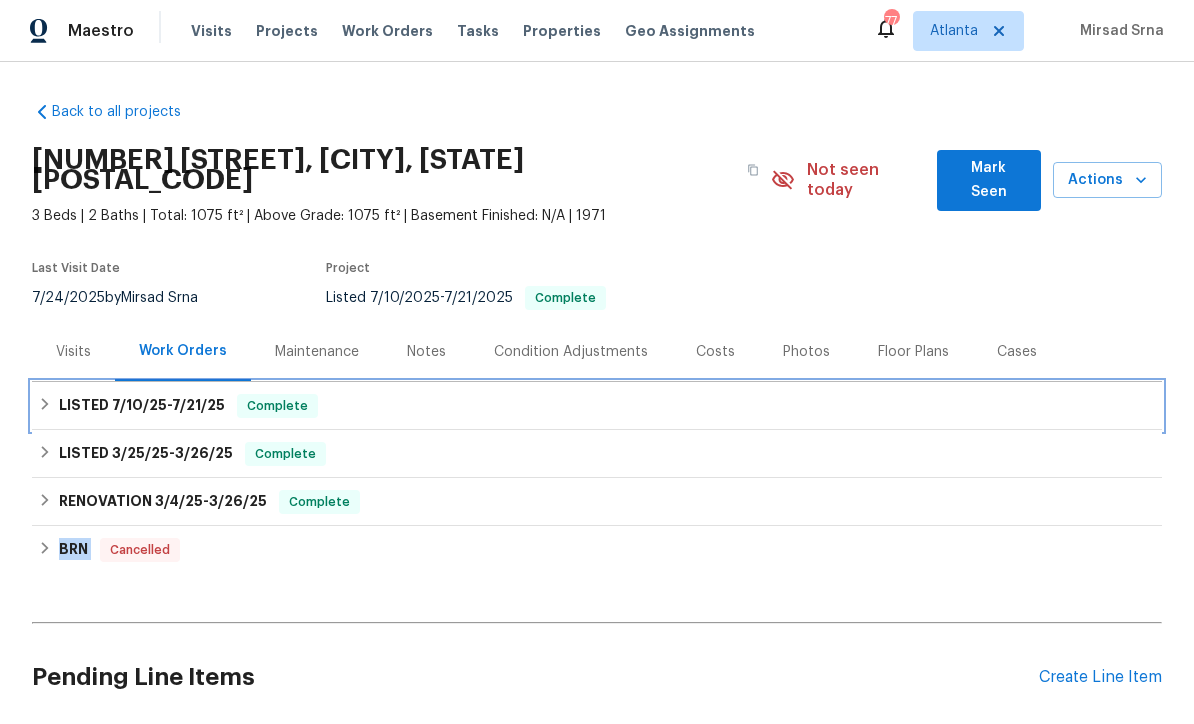 click on "LISTED   7/10/25  -  7/21/25 Complete" at bounding box center [597, 407] 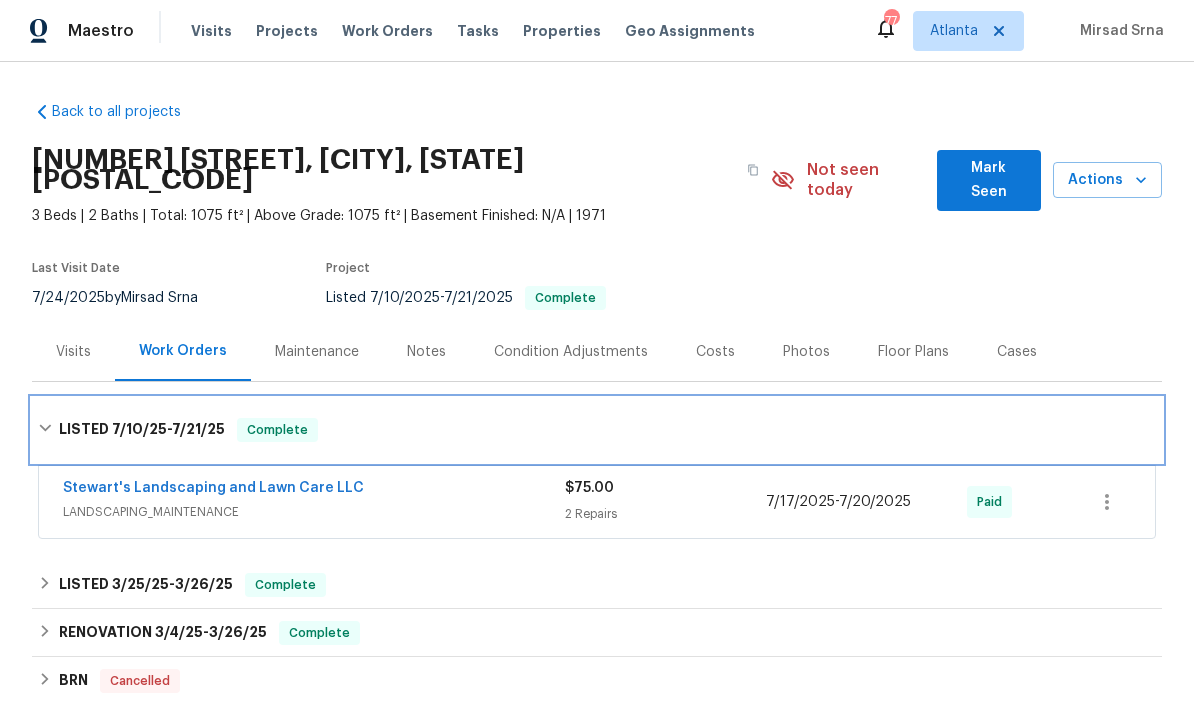click on "LISTED   7/10/25  -  7/21/25 Complete" at bounding box center [597, 431] 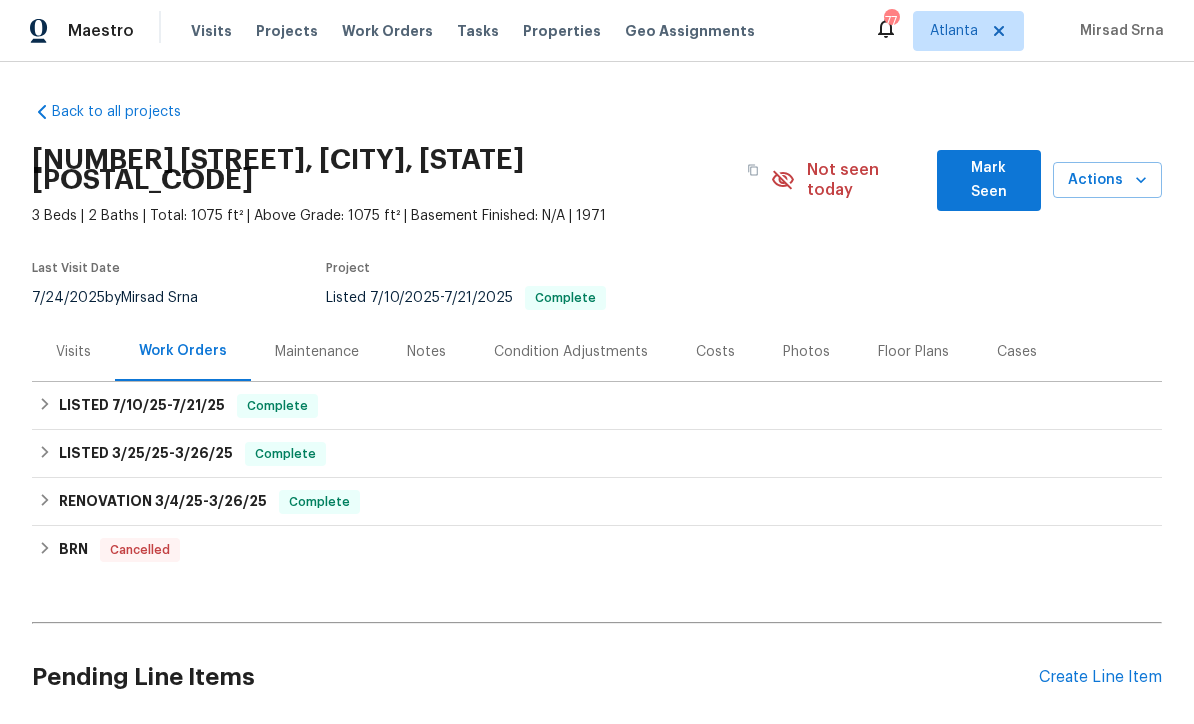 click on "Back to all projects [NUMBER] [STREET], [CITY], [STATE] [POSTAL_CODE] [NUMBER] Beds | [NUMBER] Baths | Total: [NUMBER] ft² | Above Grade: [NUMBER] ft² | Basement Finished: N/A | [YEAR] Not seen today Mark Seen Actions Last Visit Date [DATE]  by  [FIRST] [LAST]   Project Listed   [DATE]  -  [DATE] Complete Visits Work Orders Maintenance Notes Condition Adjustments Costs Photos Floor Plans Cases LISTED   [DATE]  -  [DATE] Complete Stewart's Landscaping and Lawn Care LLC LANDSCAPING_MAINTENANCE $[NUMBER] [NUMBER] Repairs [DATE]  -  [DATE] Paid LISTED   [DATE]  -  [DATE] Complete VRX Photography PHOTOGRAPHY $[NUMBER] [NUMBER] Repair [DATE]  -  [DATE] Paid RENOVATION   [DATE]  -  [DATE] Complete RM Interiors FLOORING $[NUMBER] [NUMBER] Repairs [DATE]  -  [DATE] Paid Smart Septic SEPTIC $[NUMBER] [NUMBER] Repair [DATE]  -  [DATE] Paid HBR Renovations GENERAL_CONTRACTOR $[NUMBER] [NUMBER] Repair [DATE]  -  [DATE] Complete Centralized Purchasing PAINTING, APPLIANCE, CABINETS, OD_SELECT $[NUMBER] [NUMBER] Repair [DATE]  -  [DATE] Complete $[NUMBER]  -" at bounding box center (597, 424) 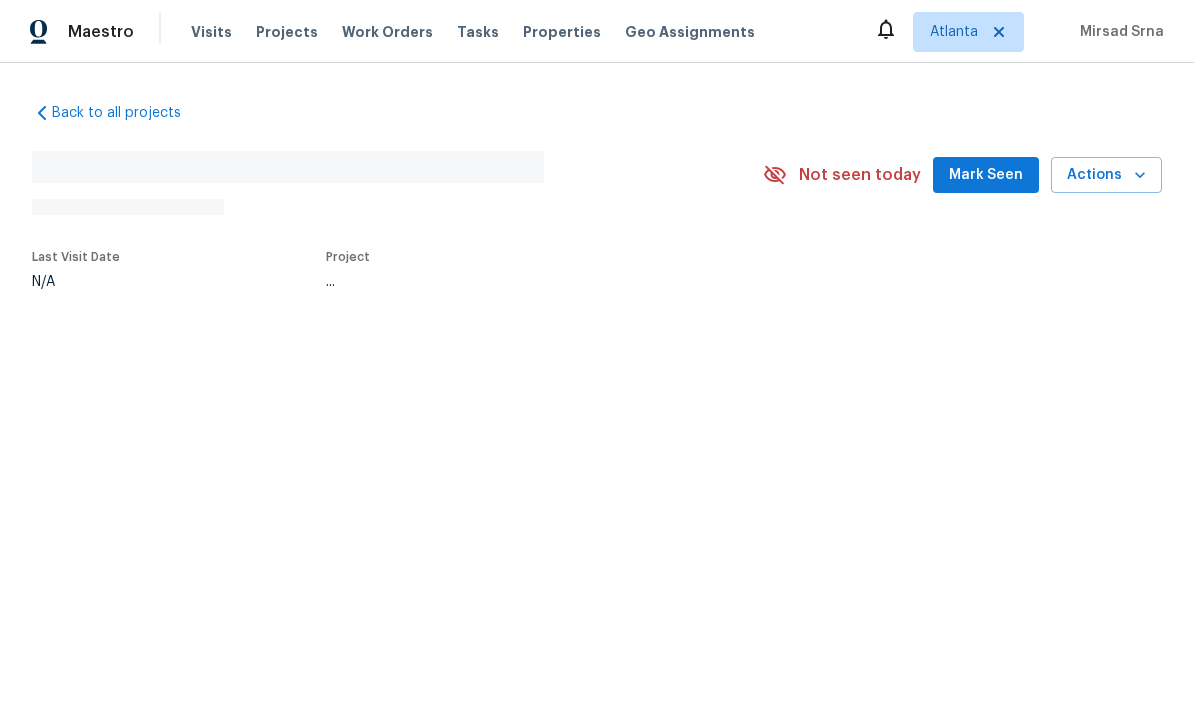 scroll, scrollTop: 0, scrollLeft: 0, axis: both 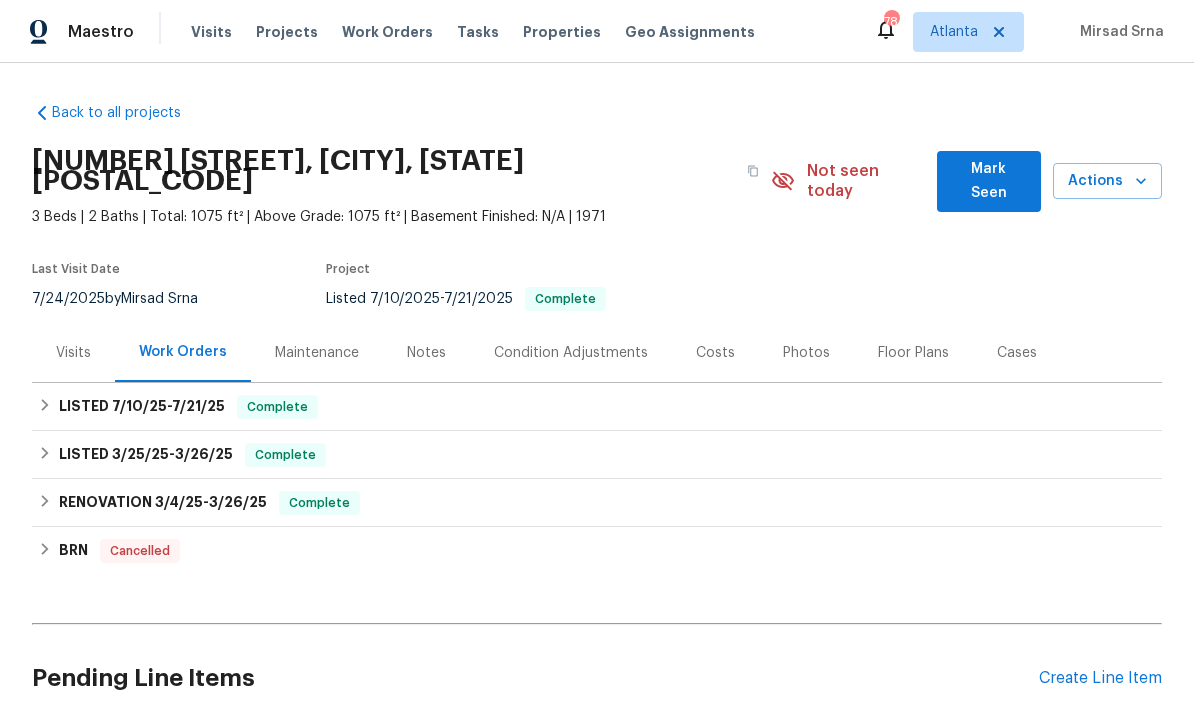 click on "Create Line Item" at bounding box center (1100, 678) 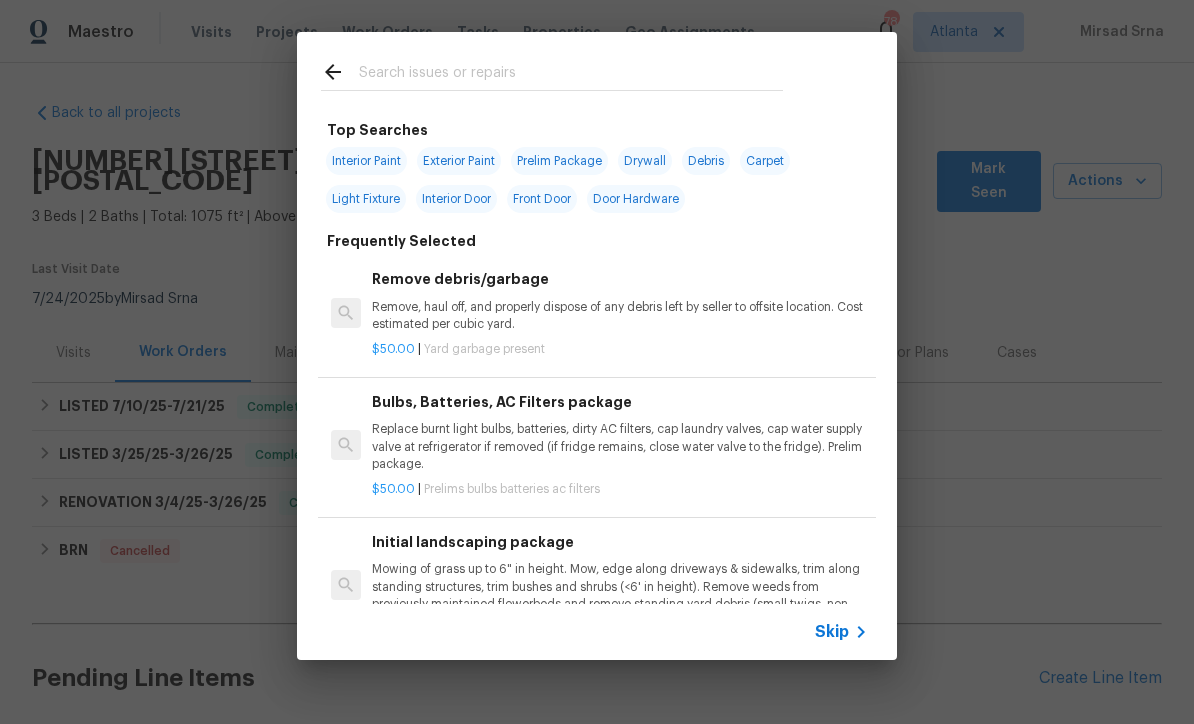 click on "Skip" at bounding box center [832, 632] 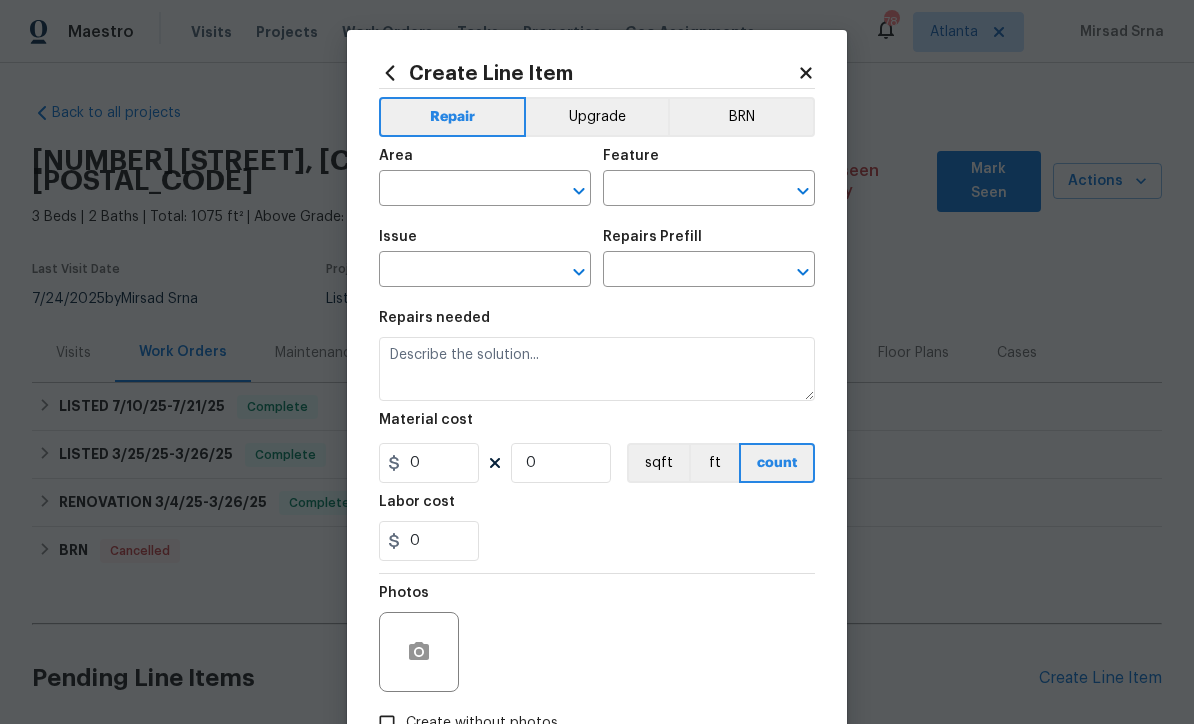 click at bounding box center [457, 190] 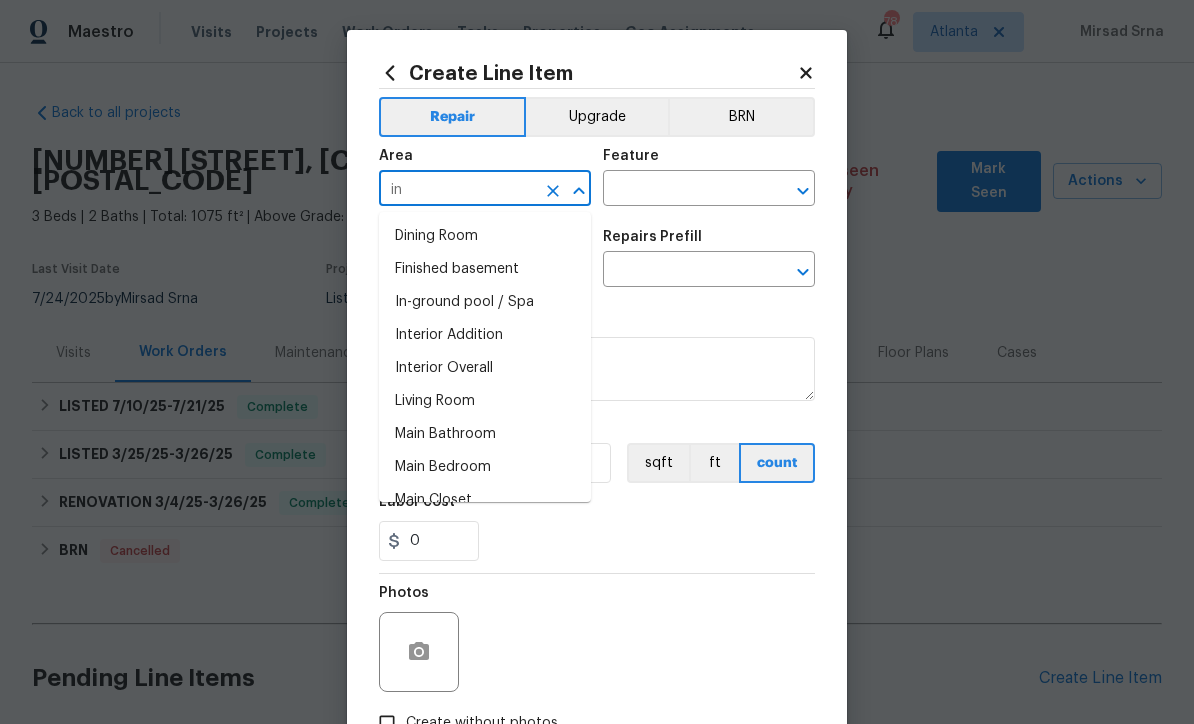 type on "i" 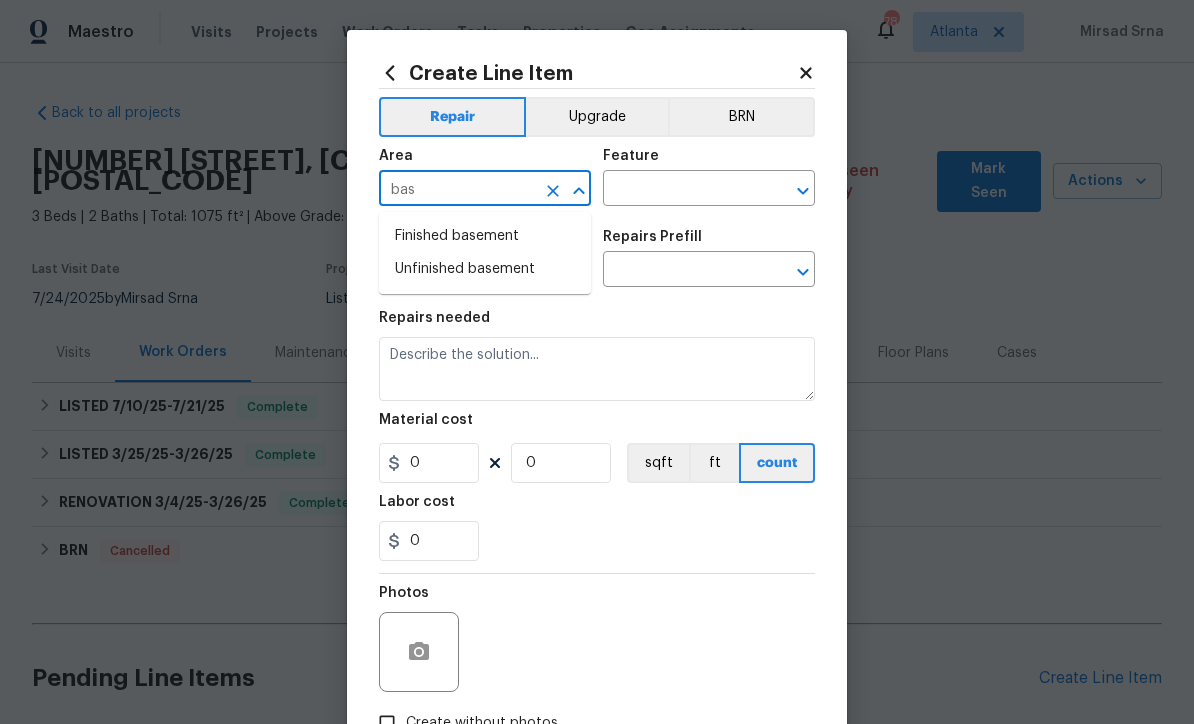 click on "Unfinished basement" at bounding box center (485, 269) 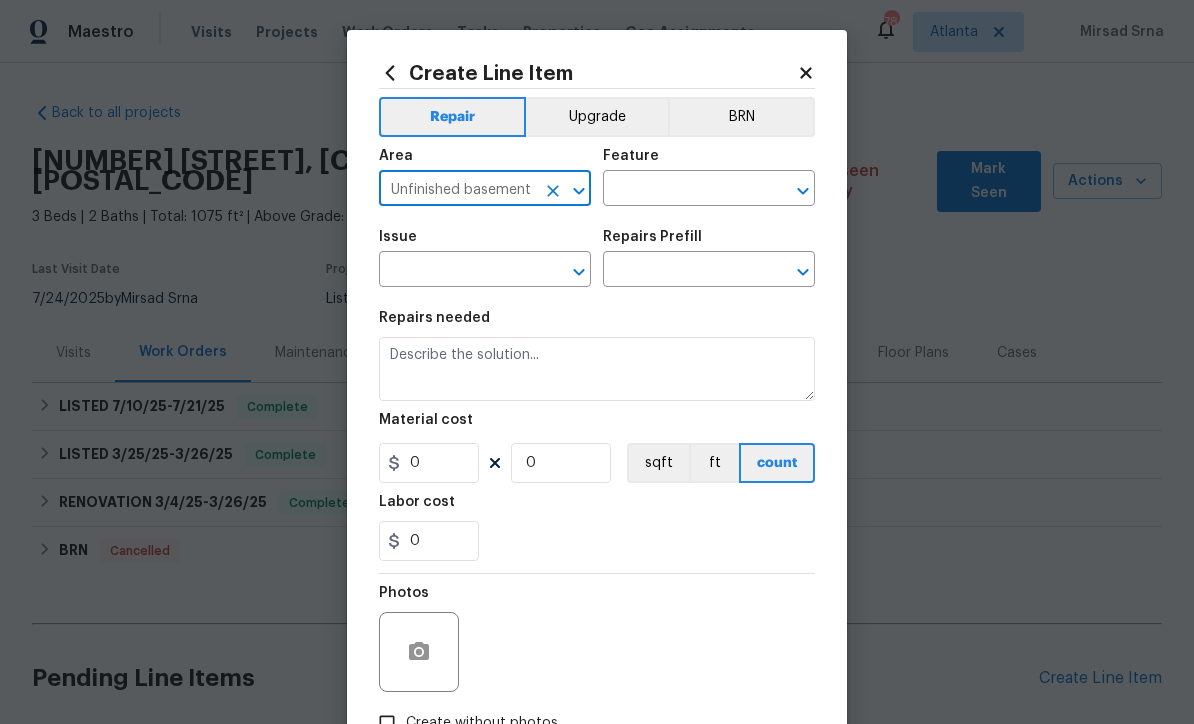 click at bounding box center (681, 190) 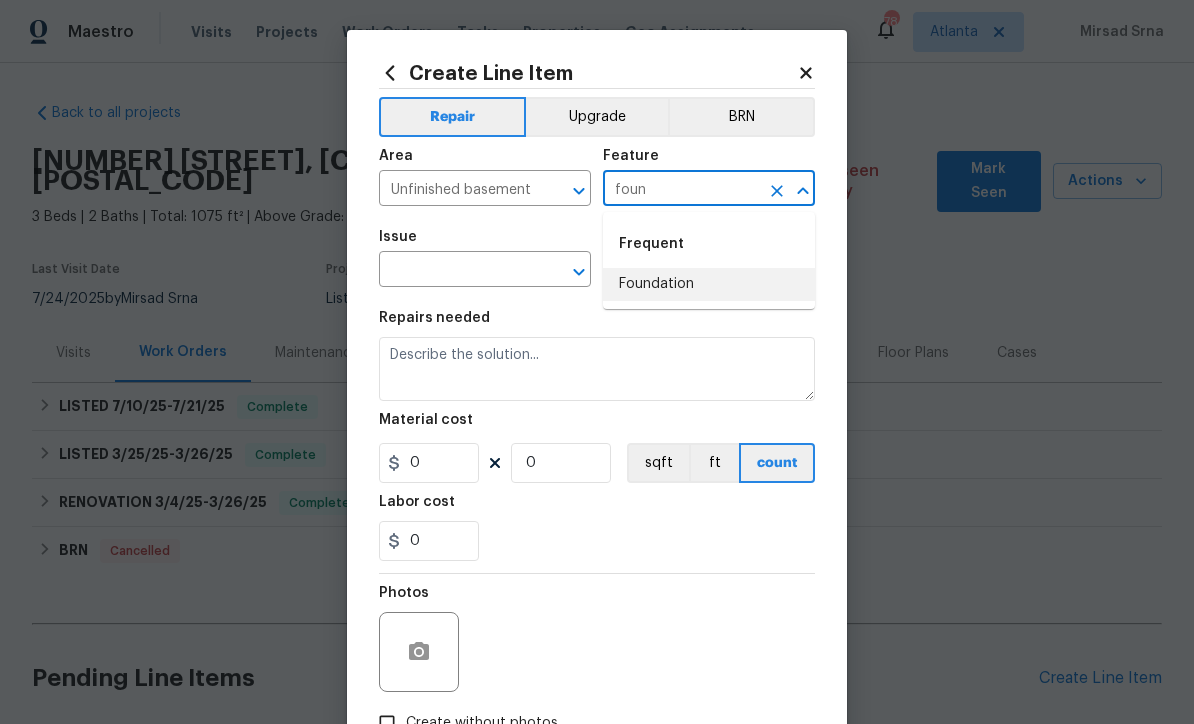 click on "Foundation" at bounding box center [709, 284] 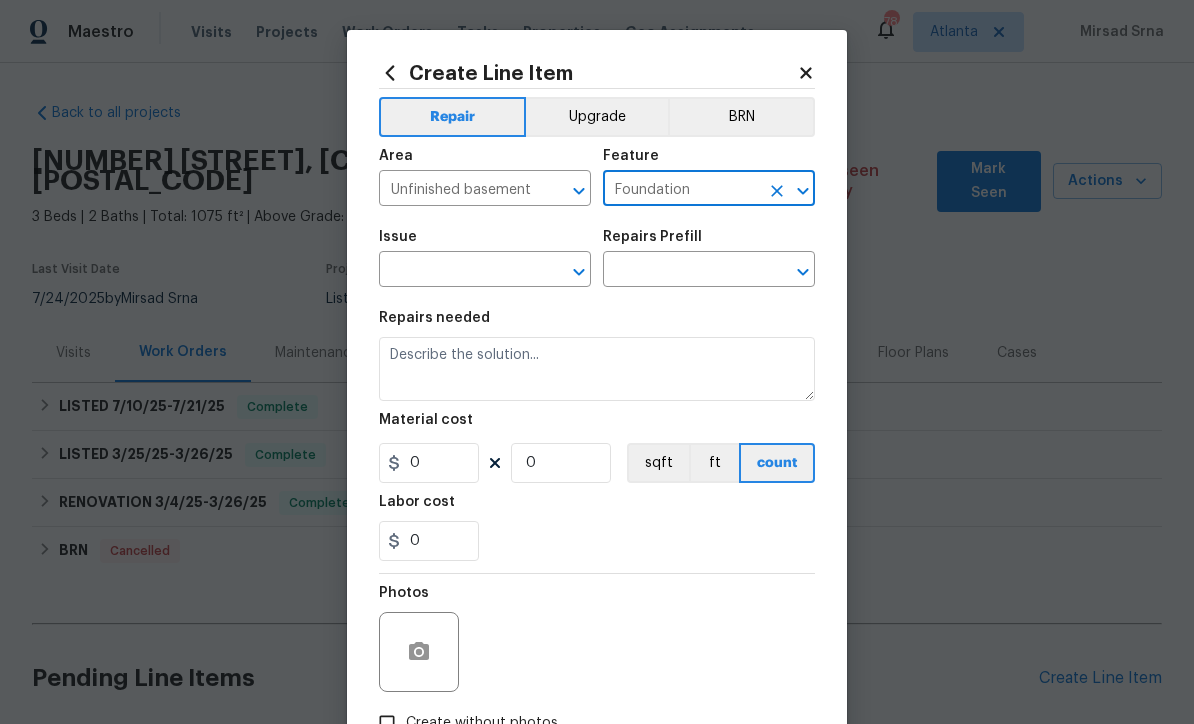 click at bounding box center (457, 271) 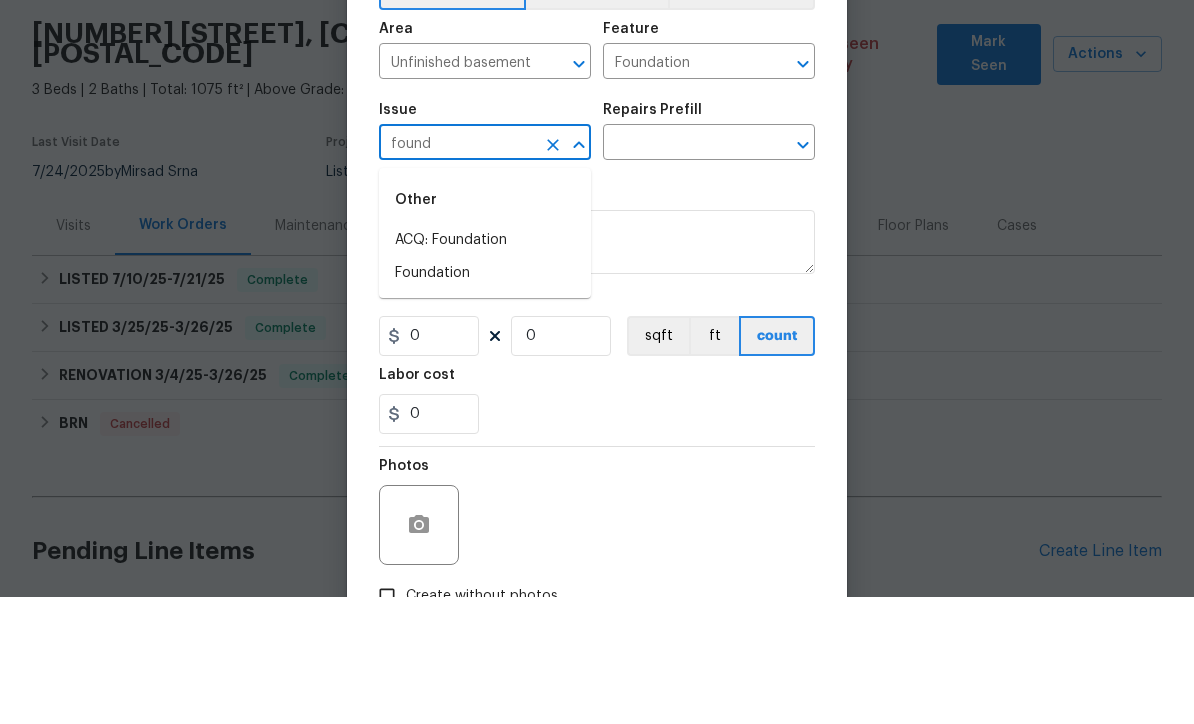 click on "Foundation" at bounding box center [485, 400] 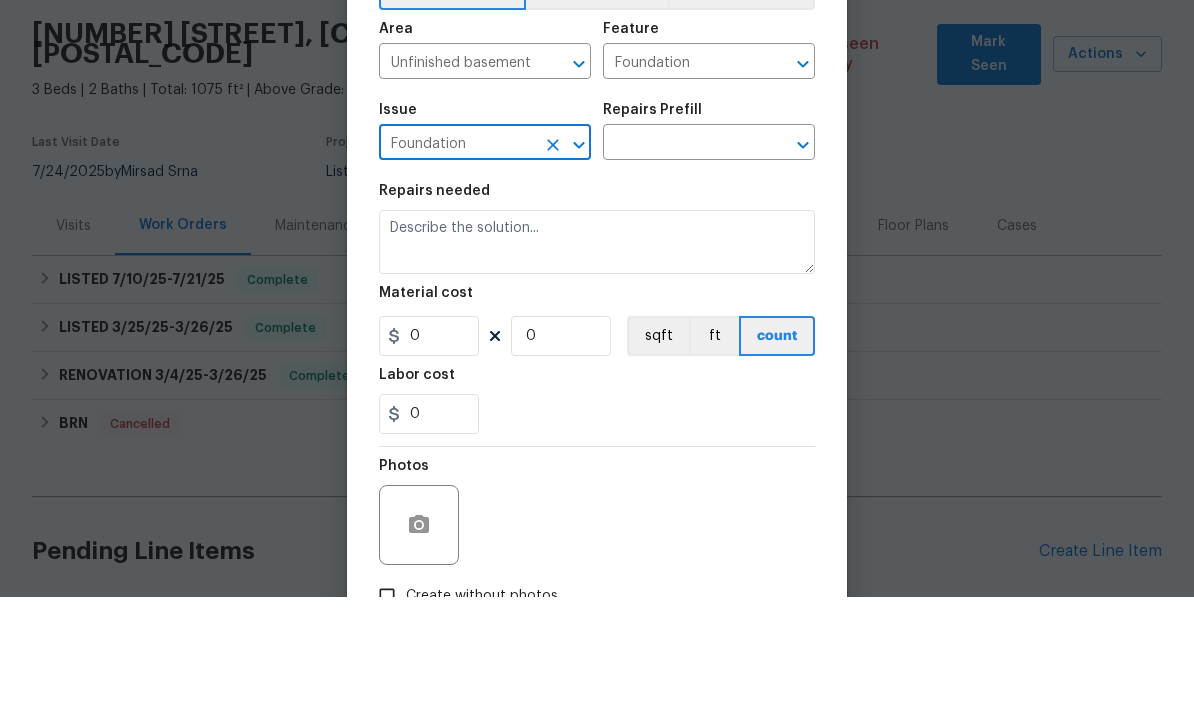 click at bounding box center (681, 271) 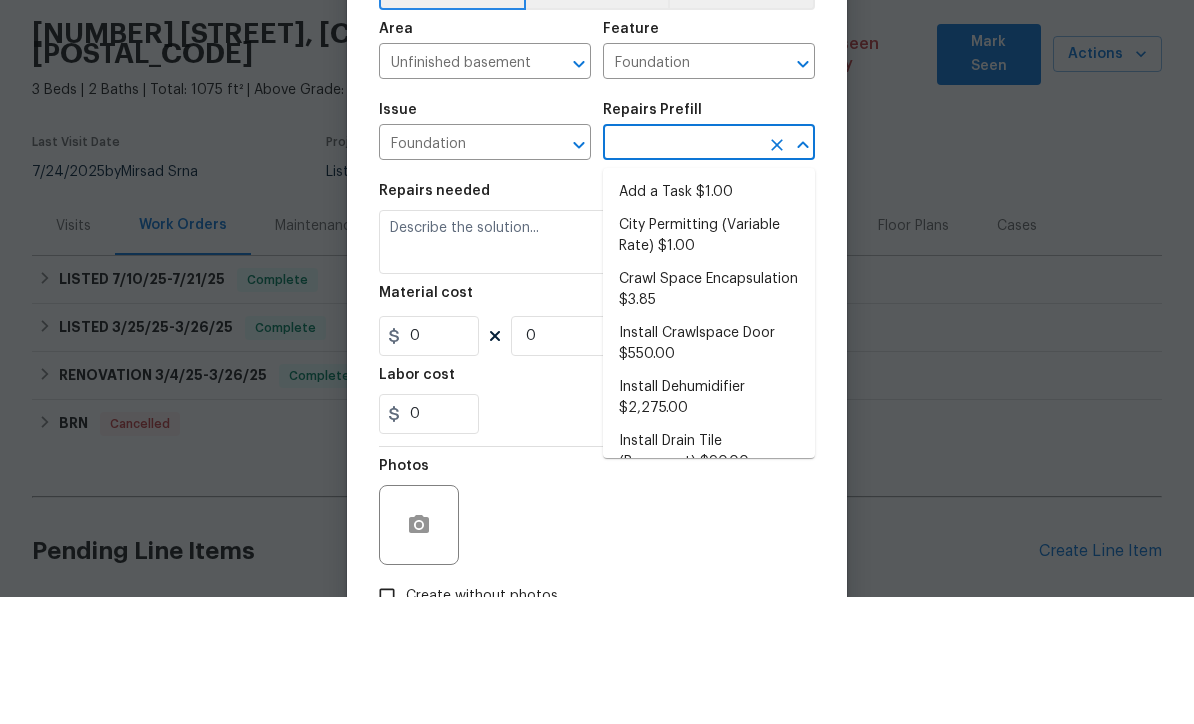 scroll, scrollTop: 66, scrollLeft: 0, axis: vertical 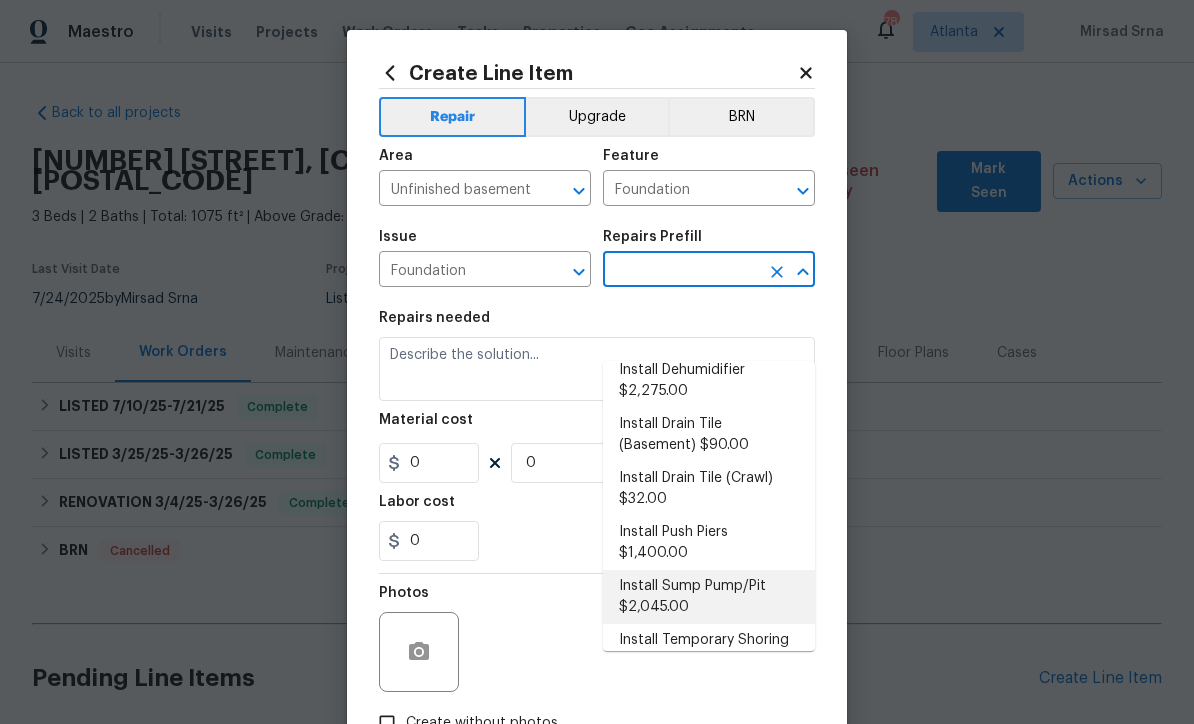 click on "Install Sump Pump/Pit $2,045.00" at bounding box center [709, 597] 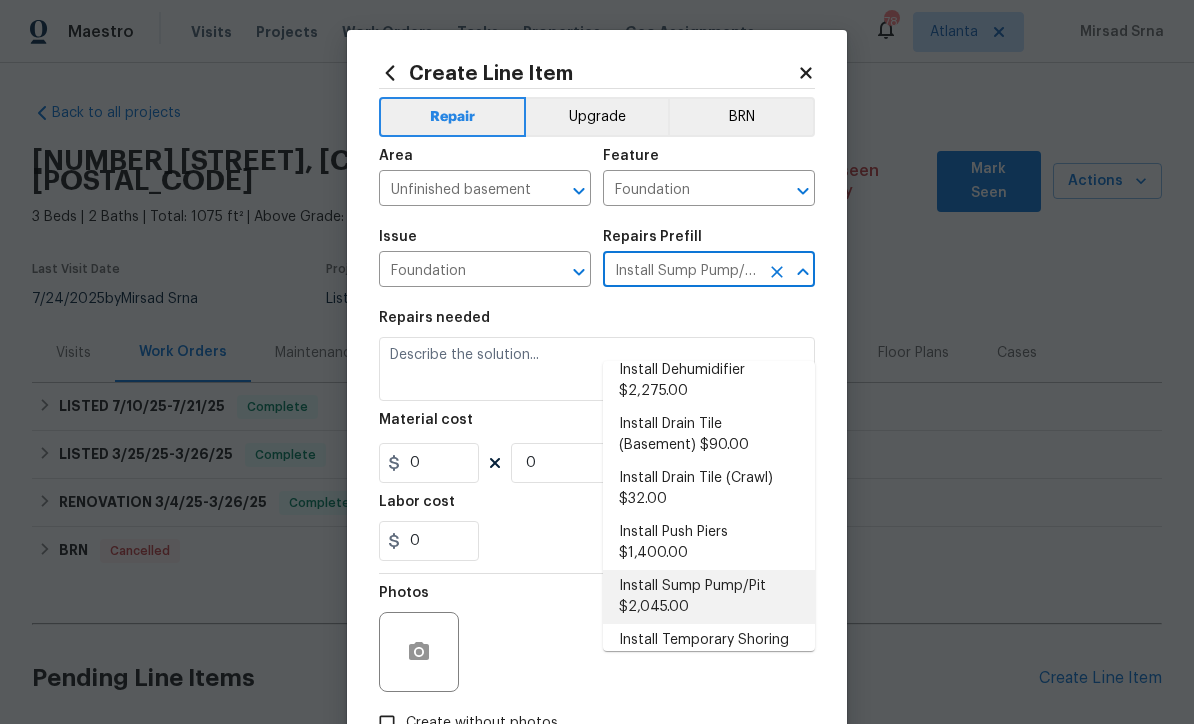 type 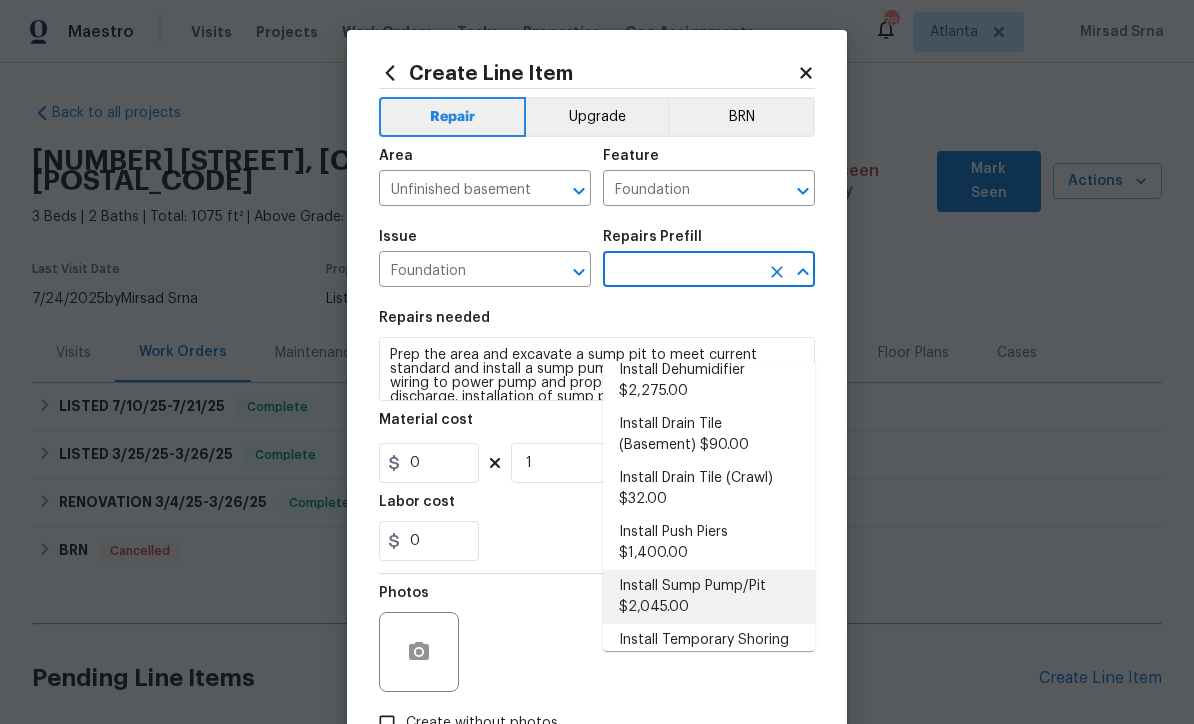 type on "Install Sump Pump/Pit $2,045.00" 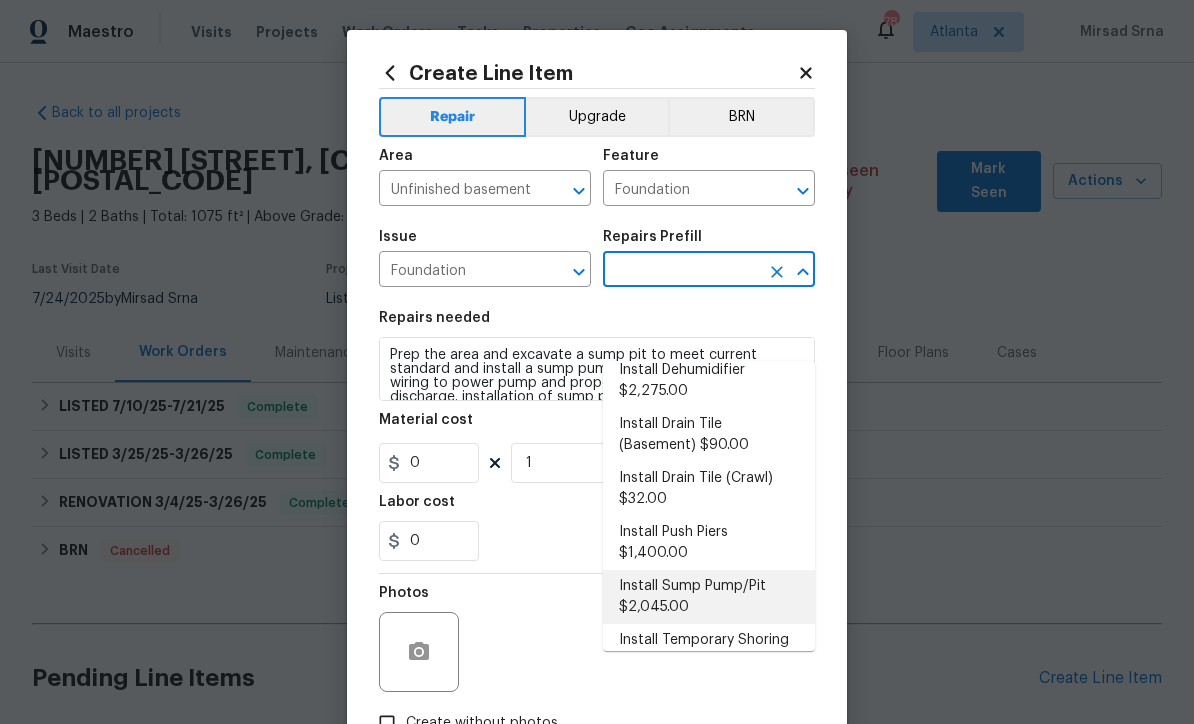 type on "2045" 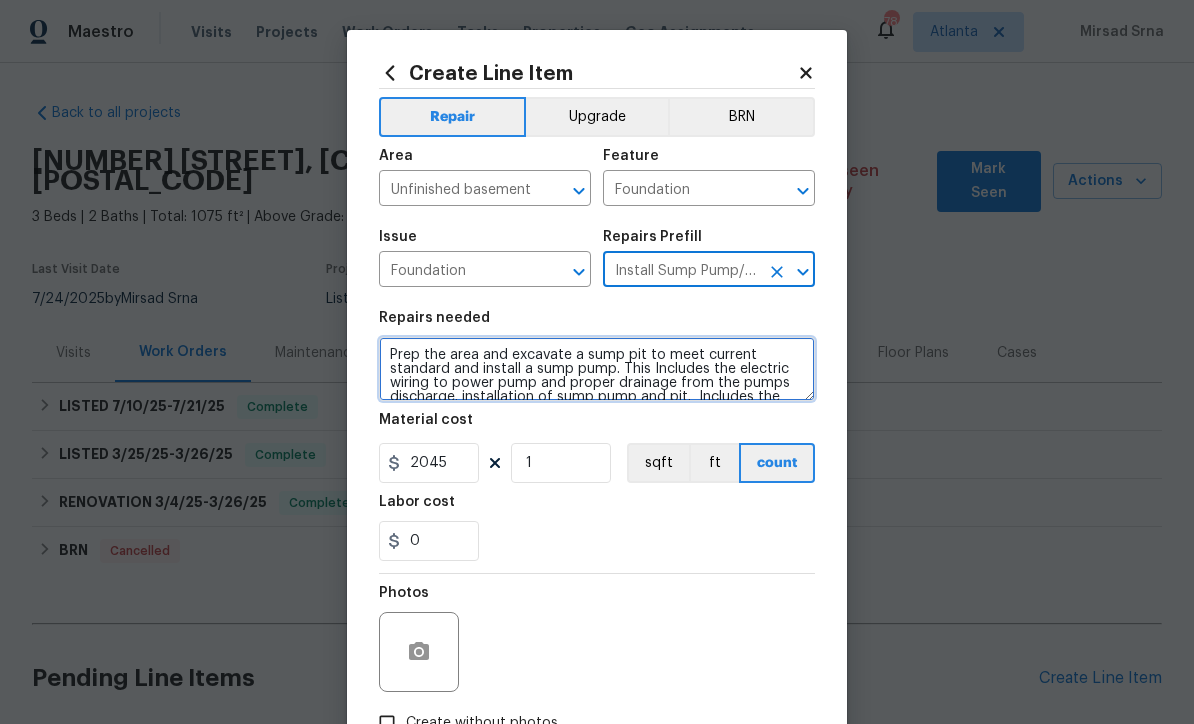 click on "Prep the area and excavate a sump pit to meet current standard and install a sump pump. This Includes the electric wiring to power pump and proper drainage from the pumps discharge. installation of sump pump and pit.  Includes the electric wiring to power pump." at bounding box center (597, 369) 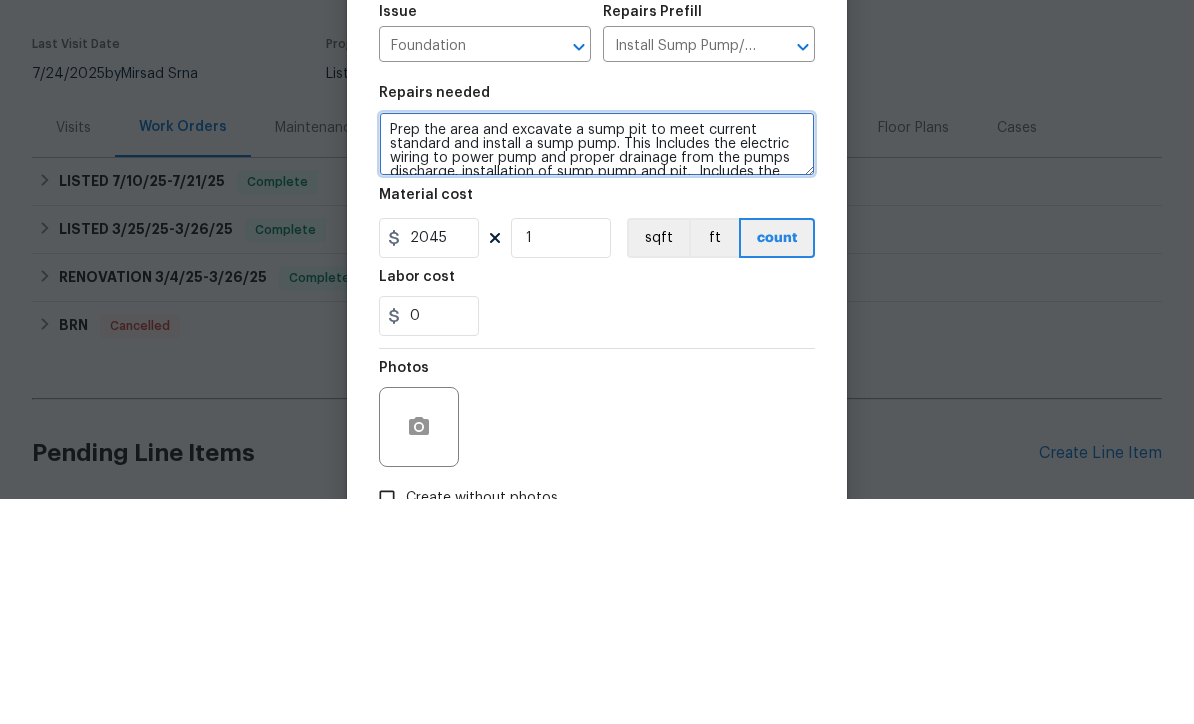 click on "Prep the area and excavate a sump pit to meet current standard and install a sump pump. This Includes the electric wiring to power pump and proper drainage from the pumps discharge. installation of sump pump and pit.  Includes the electric wiring to power pump." at bounding box center (597, 369) 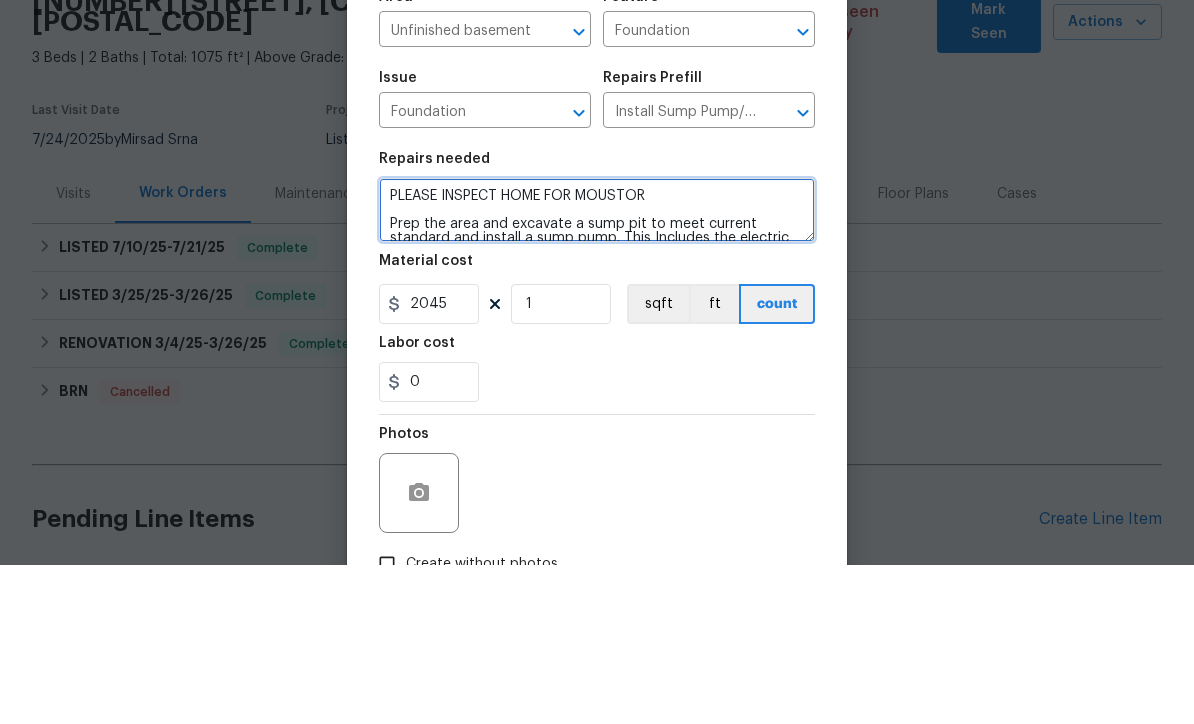 click on "PLEASE INSPECT HOME FOR MOUSTOR
Prep the area and excavate a sump pit to meet current standard and install a sump pump. This Includes the electric wiring to power pump and proper drainage from the pumps discharge. installation of sump pump and pit.  Includes the electric wiring to power pump." at bounding box center [597, 369] 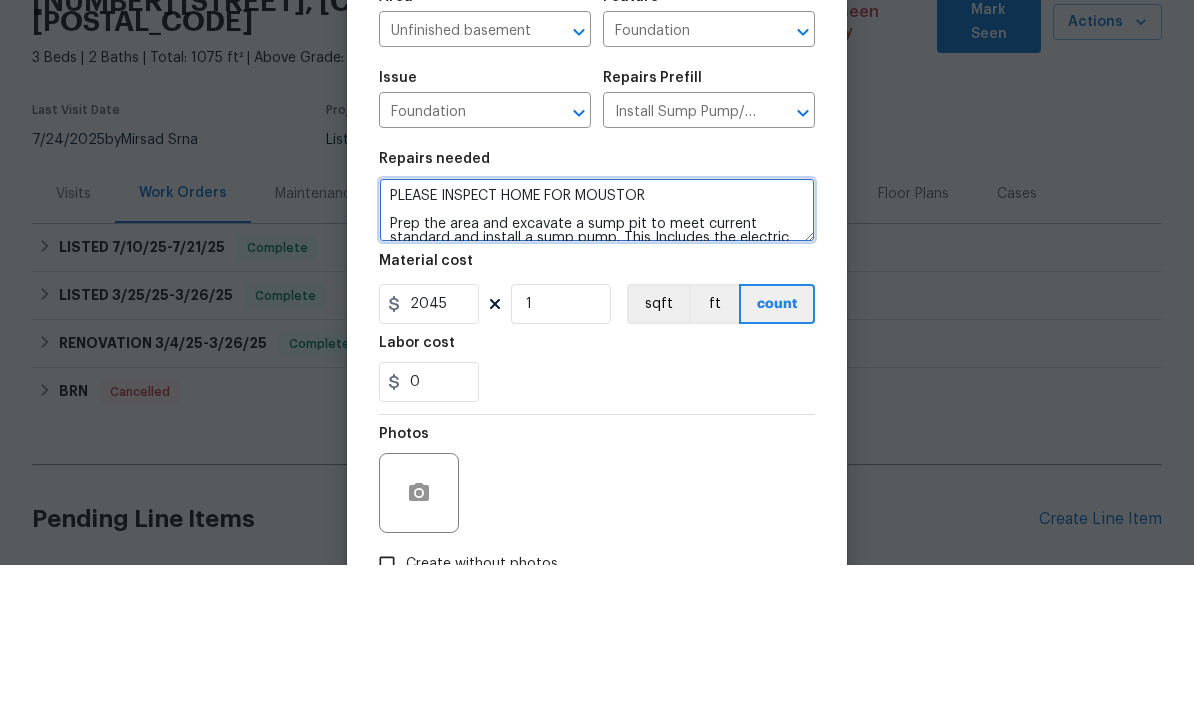 scroll, scrollTop: 0, scrollLeft: 0, axis: both 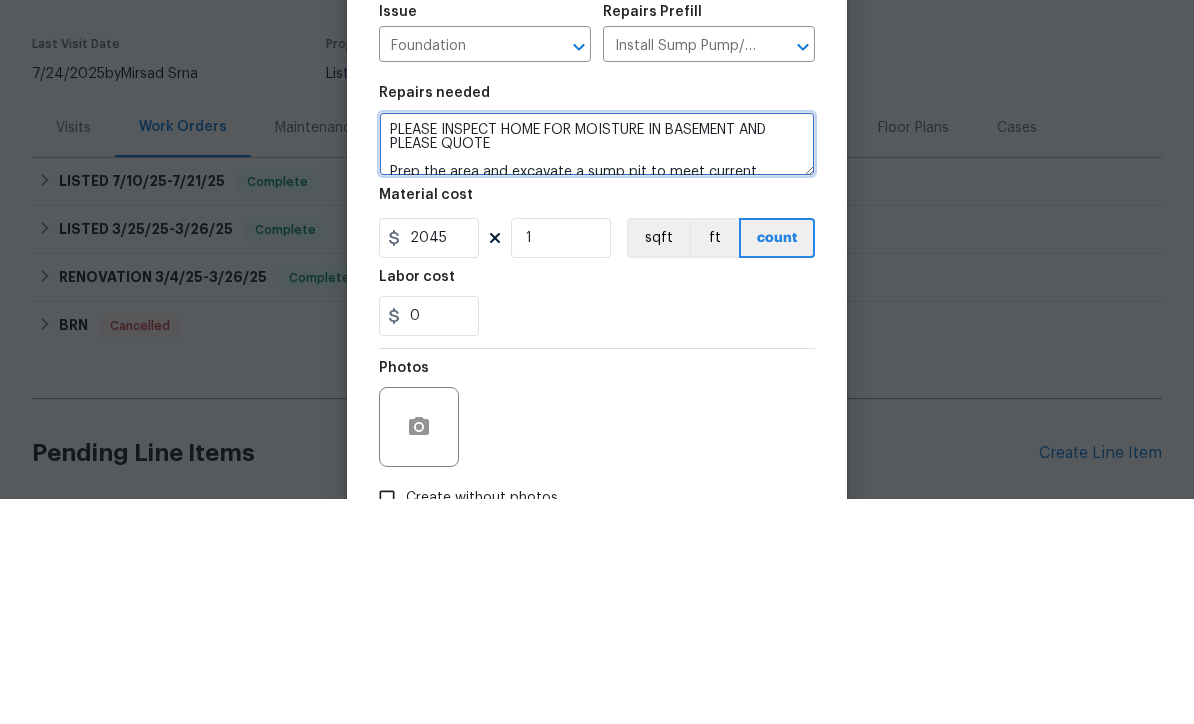 type on "PLEASE INSPECT HOME FOR MOISTURE IN BASEMENT AND PLEASE QUOTE
Prep the area and excavate a sump pit to meet current standard and install a sump pump. This Includes the electric wiring to power pump and proper drainage from the pumps discharge. installation of sump pump and pit.  Includes the electric wiring to power pump." 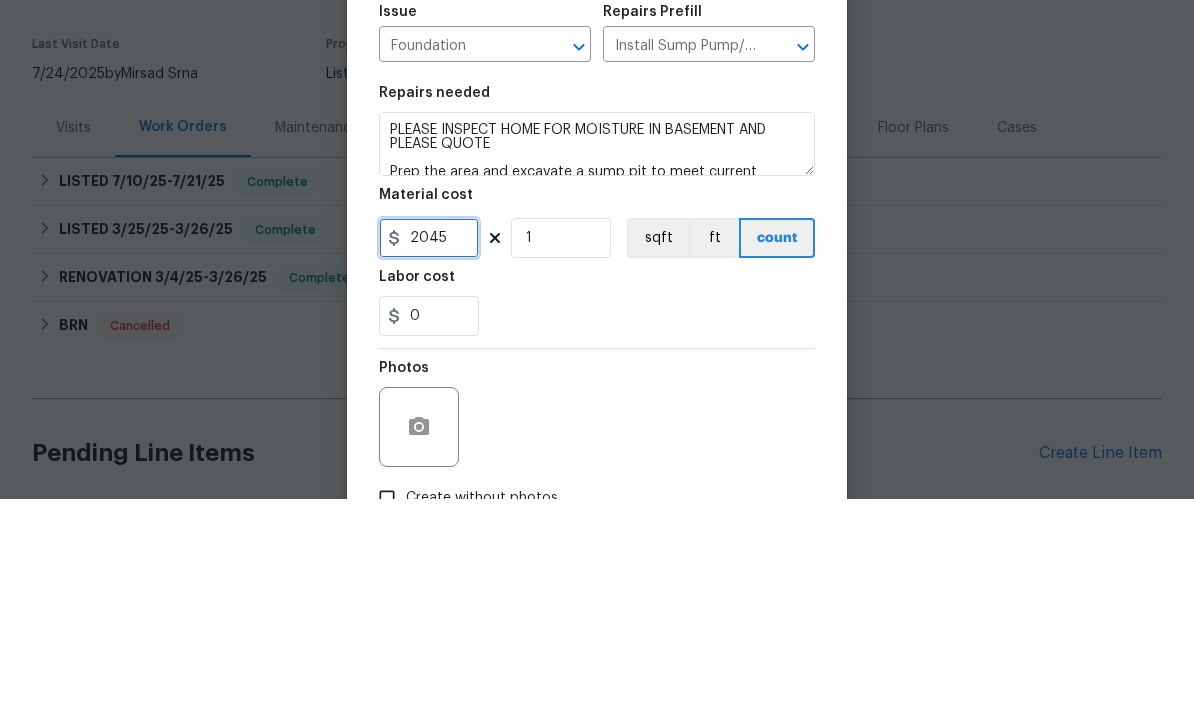click on "2045" at bounding box center [429, 463] 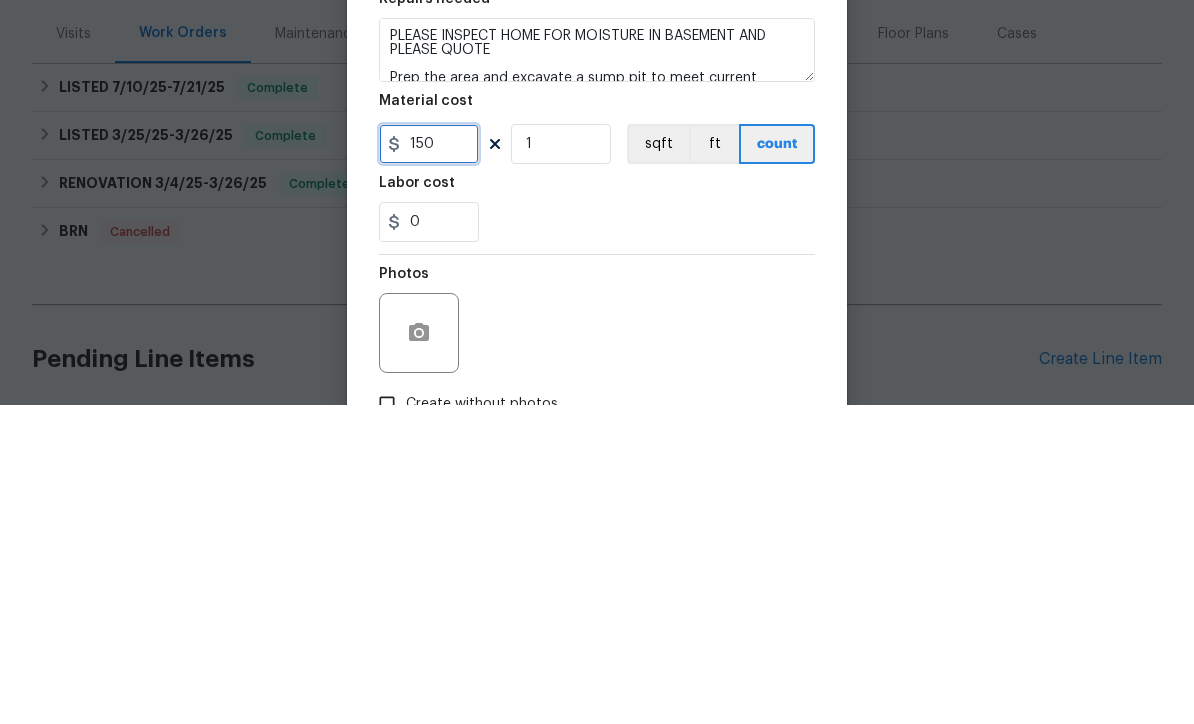 type on "150" 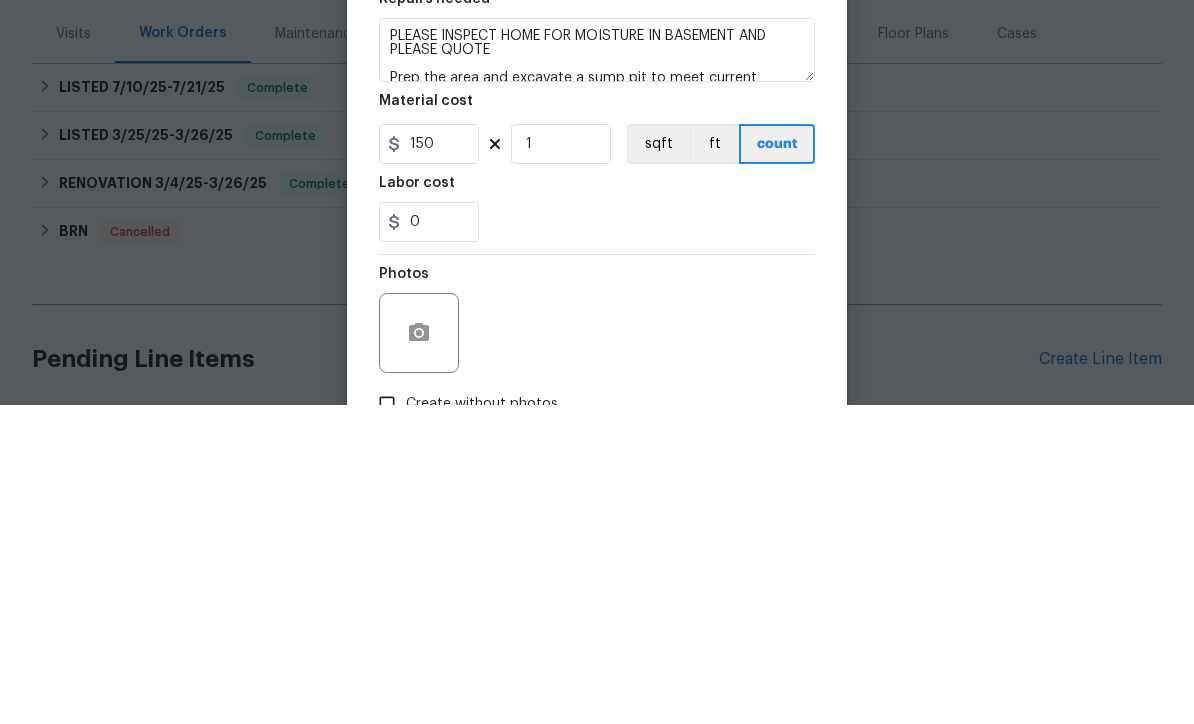 click on "0" at bounding box center [597, 541] 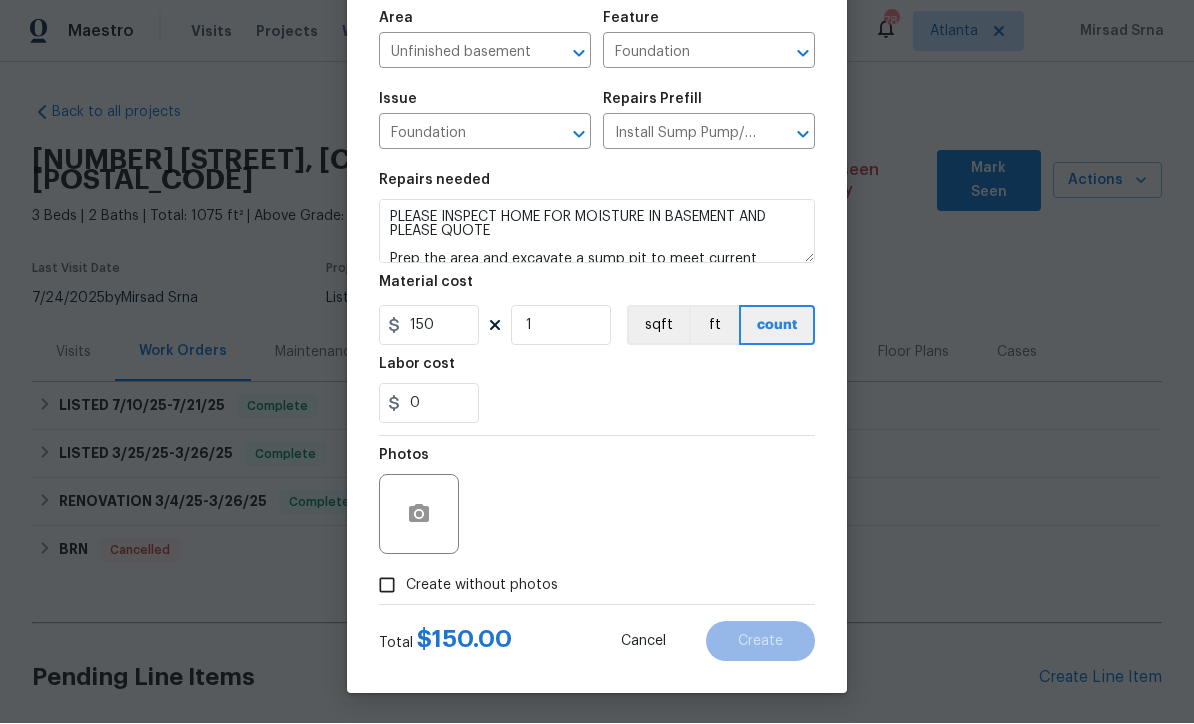 scroll, scrollTop: 141, scrollLeft: 0, axis: vertical 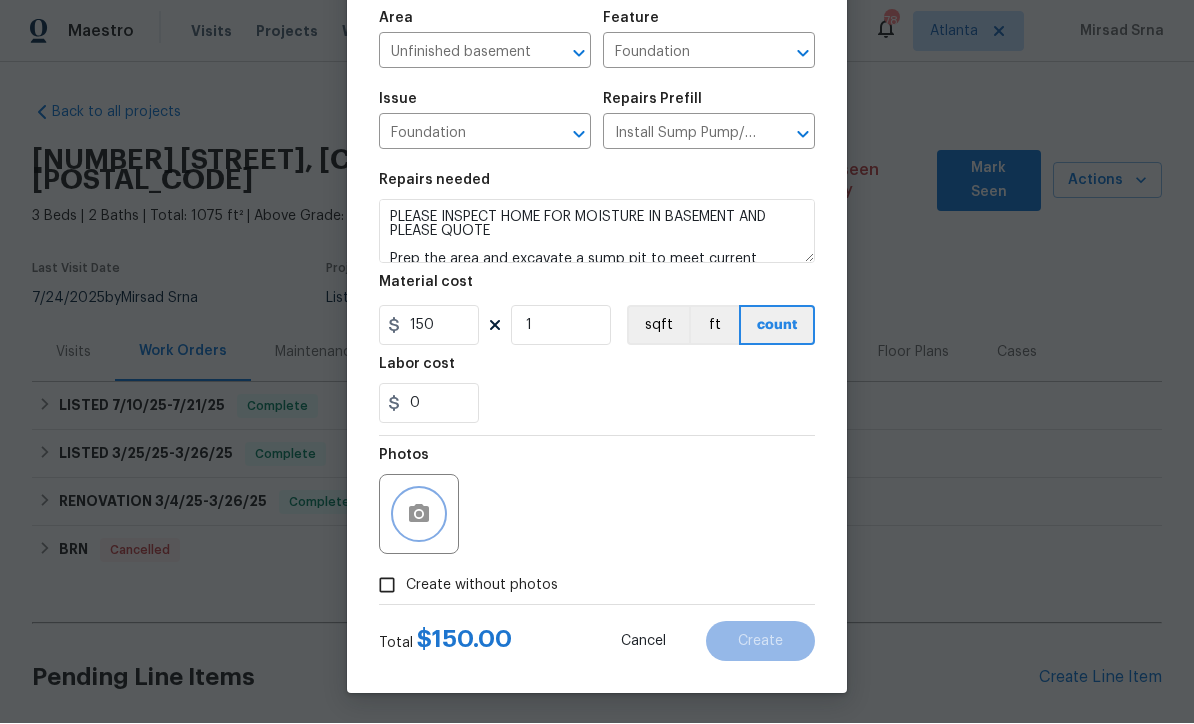 click 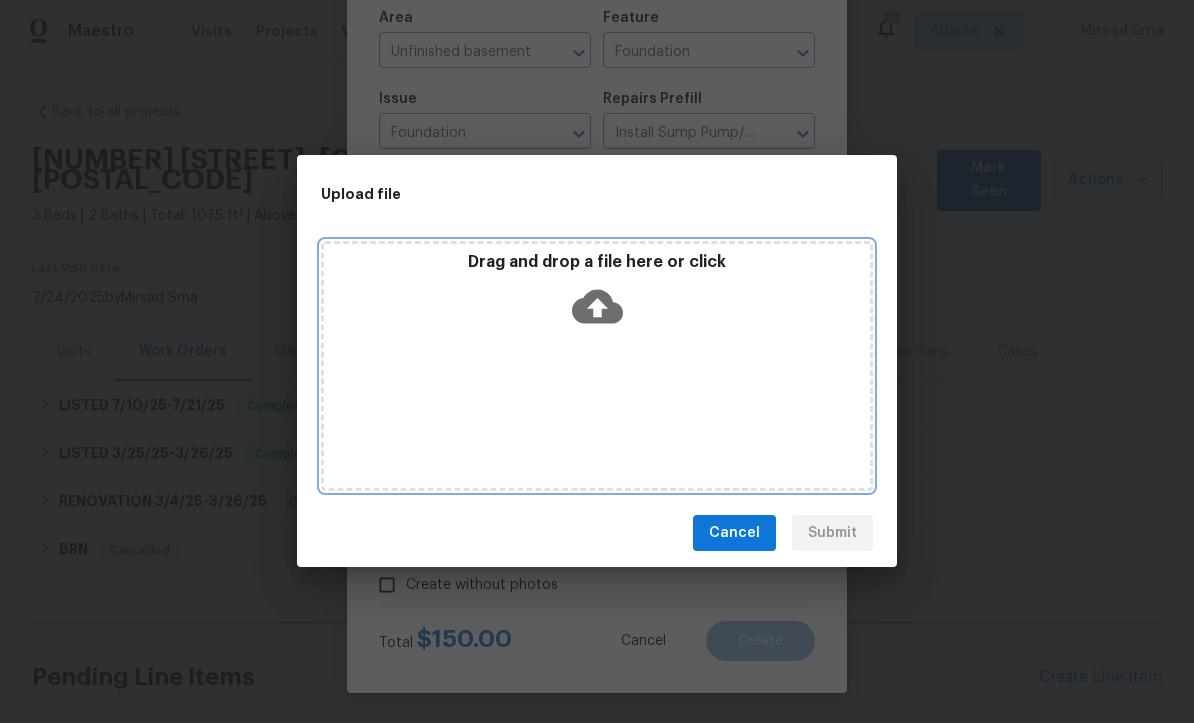 click 